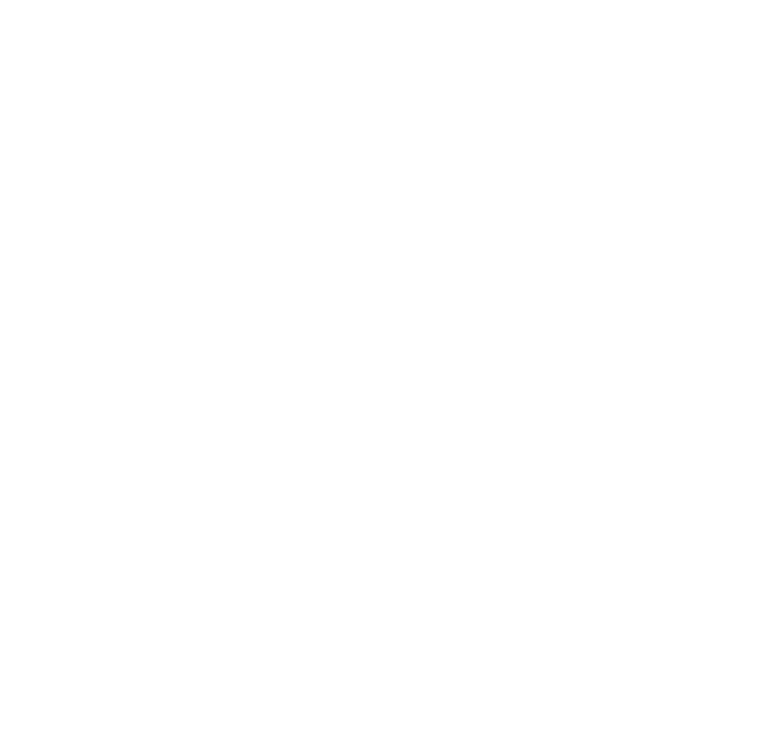 scroll, scrollTop: 0, scrollLeft: 0, axis: both 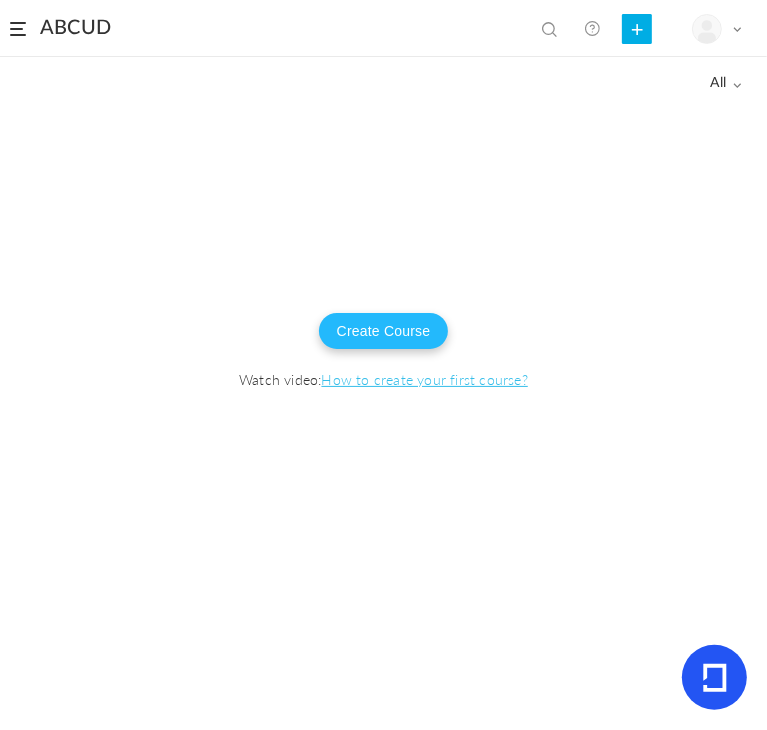 click on "Create Course" 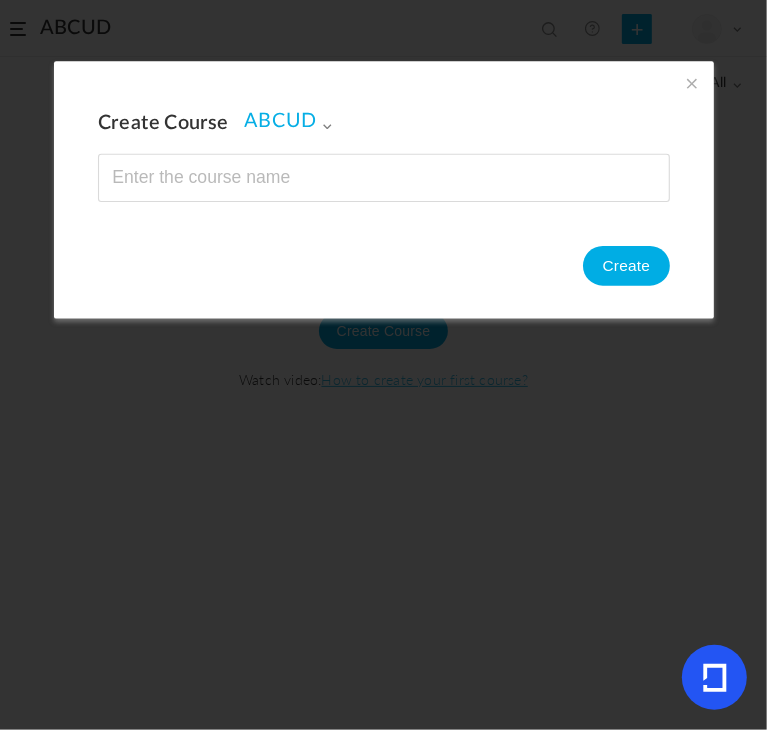 click at bounding box center [384, 178] 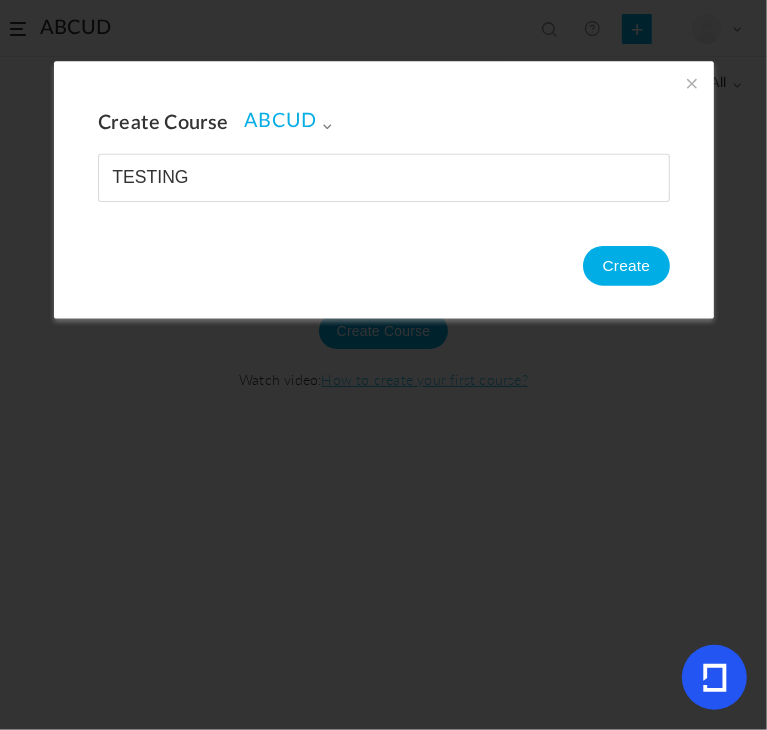 type on "TESTING" 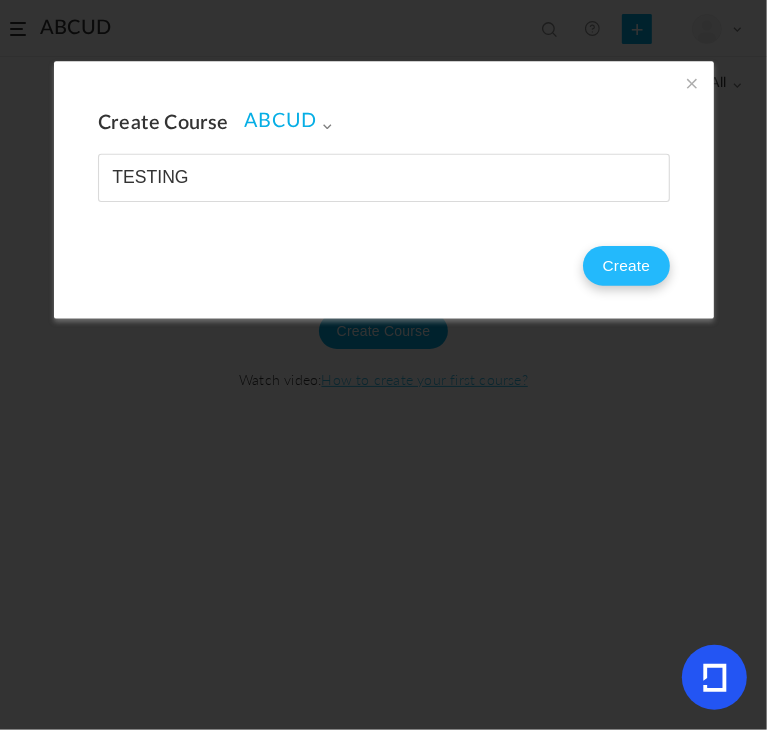 click on "Create" at bounding box center (625, 266) 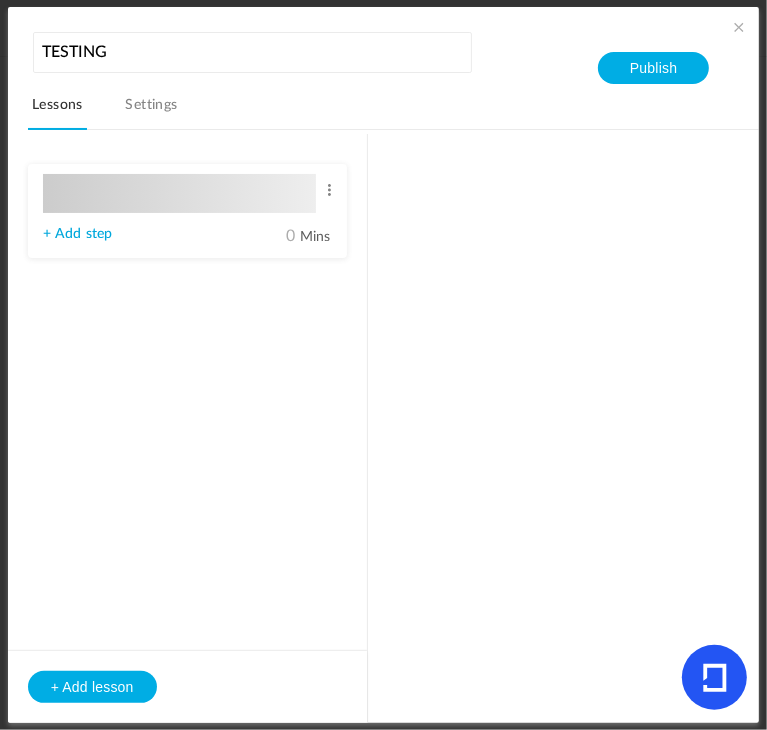 type on "Lesson 1" 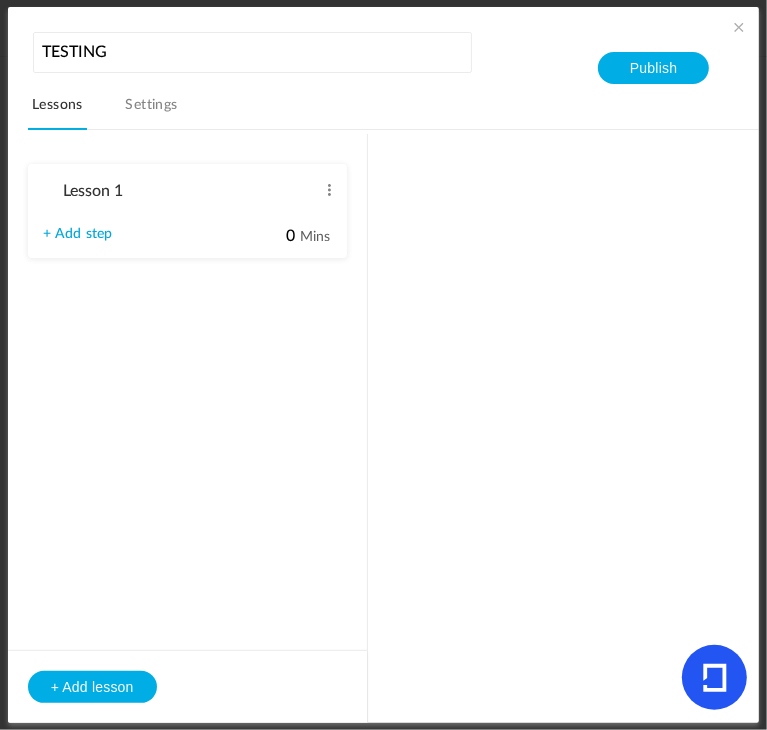 type on "Step 1" 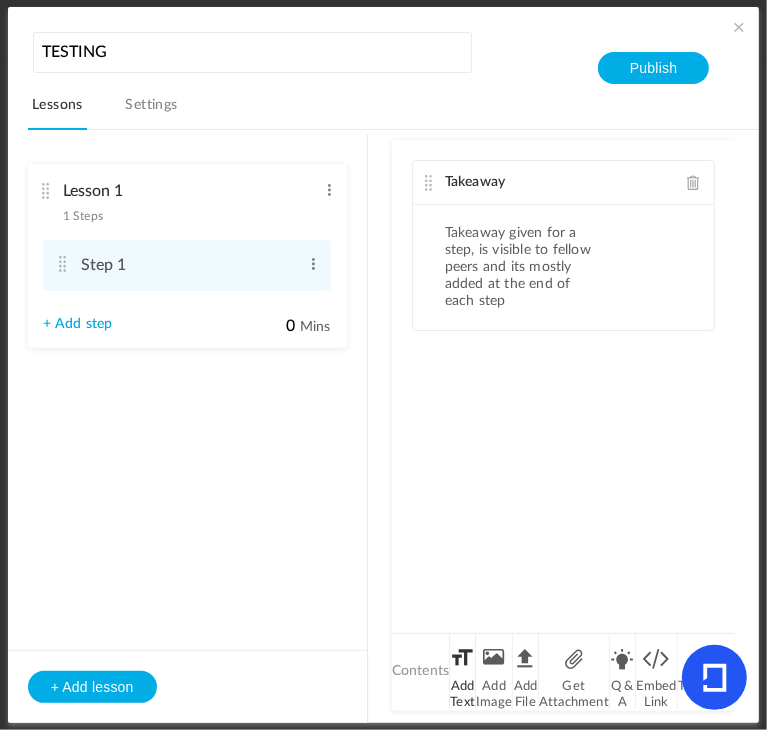 click on "Add Text" 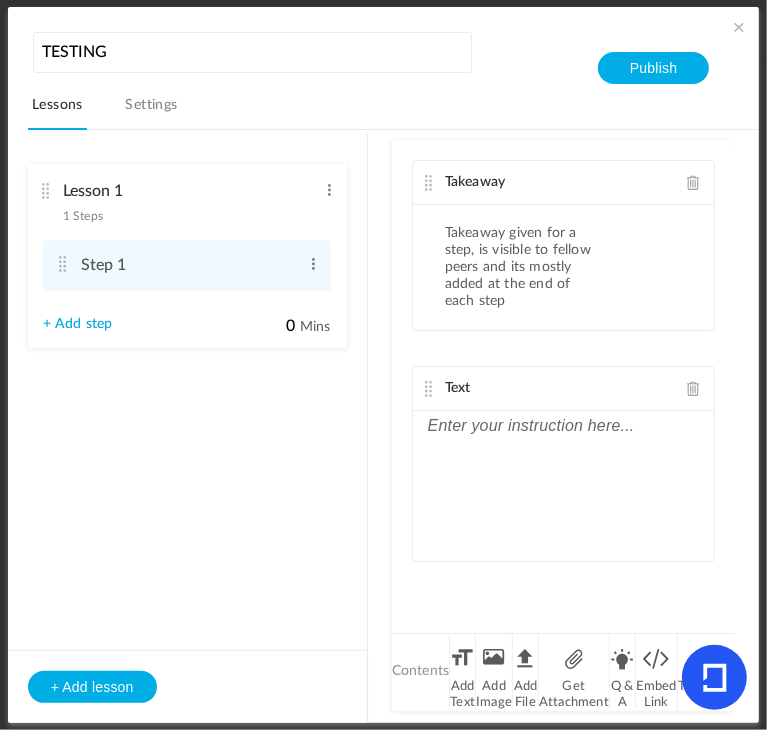 click 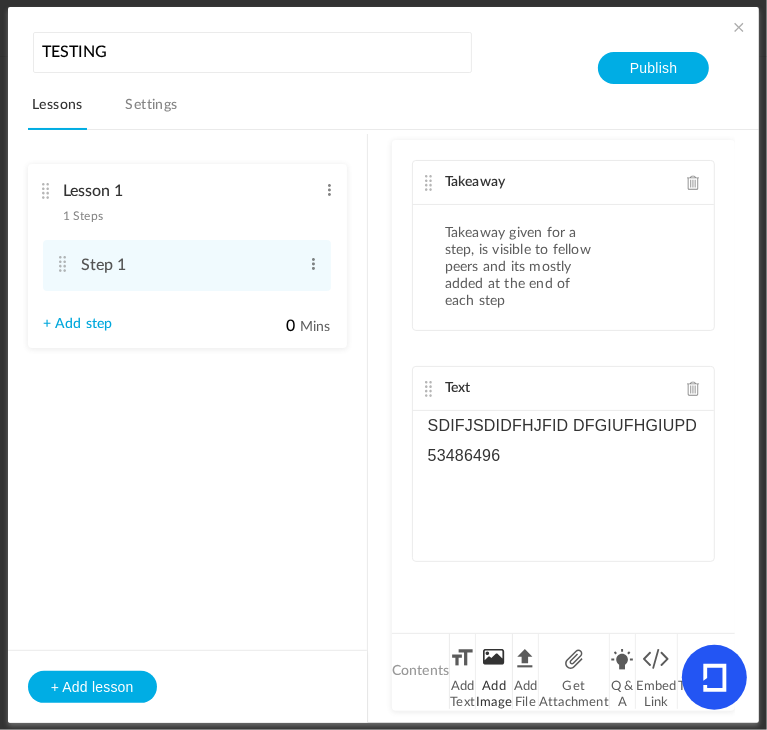 click on "Add Image" 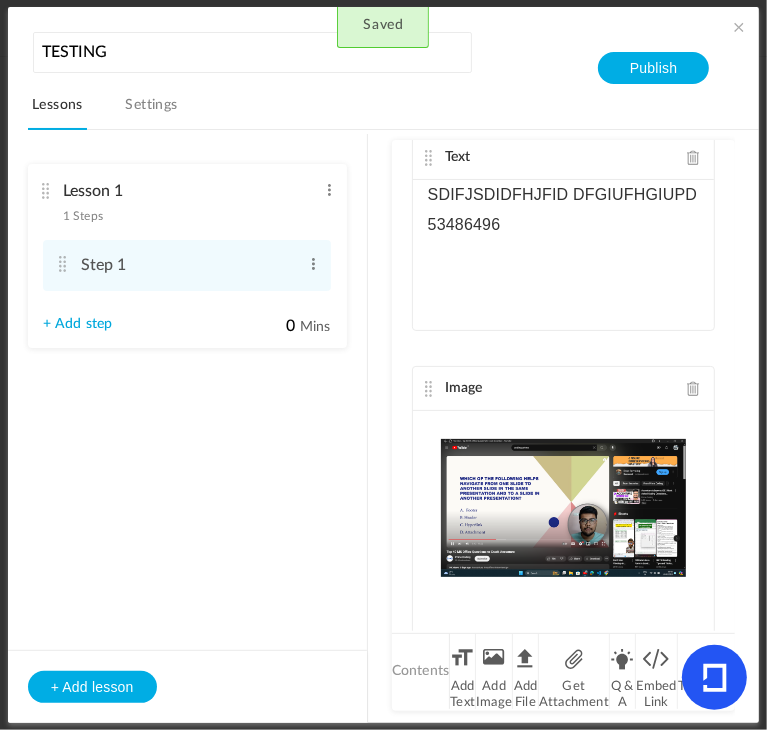 scroll, scrollTop: 282, scrollLeft: 0, axis: vertical 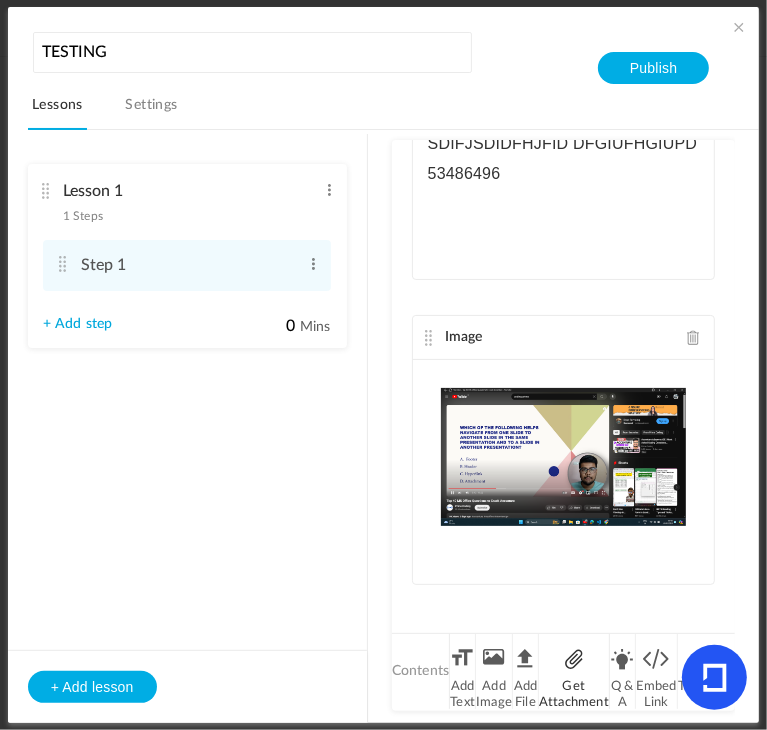 click on "Get Attachment" 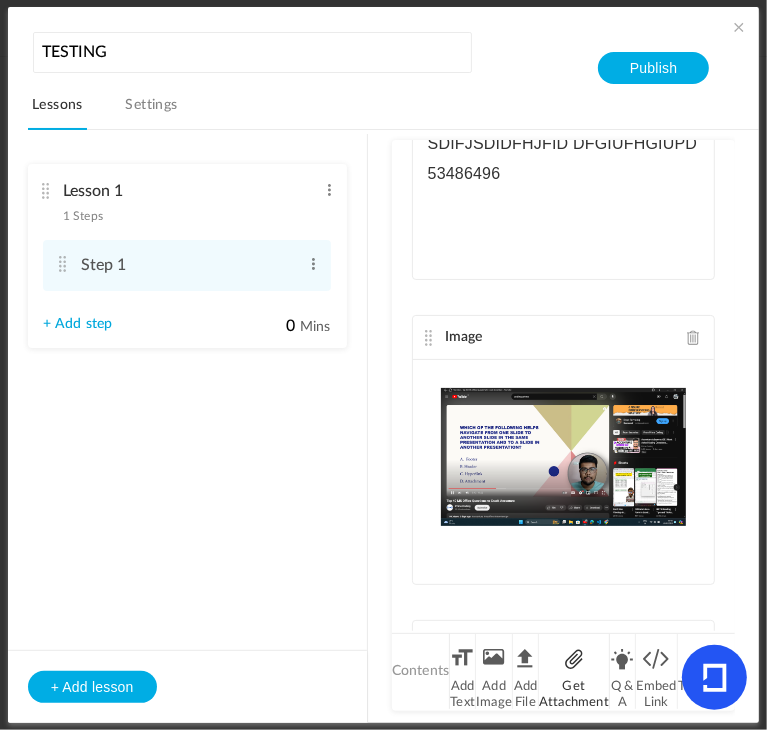 scroll, scrollTop: 420, scrollLeft: 0, axis: vertical 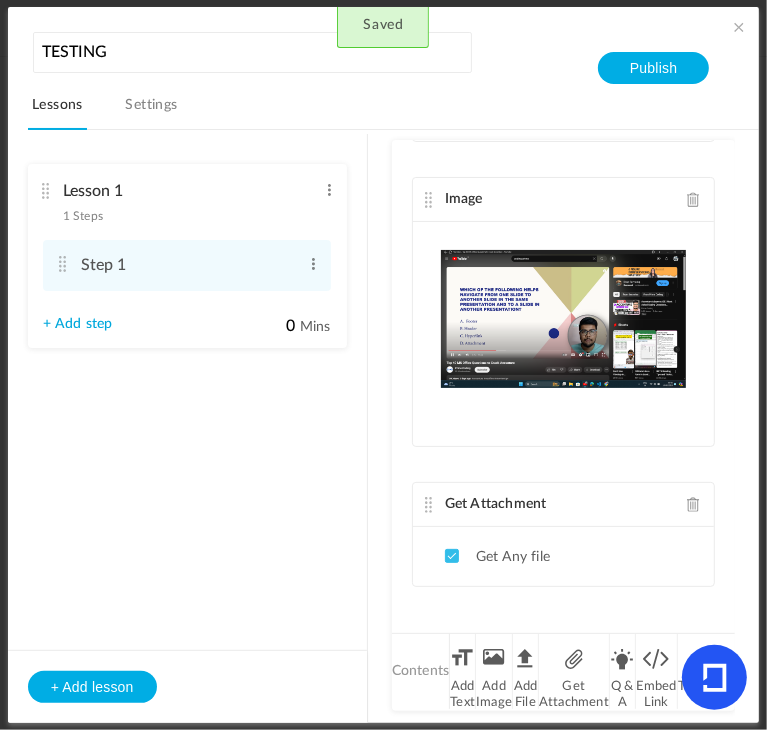 click 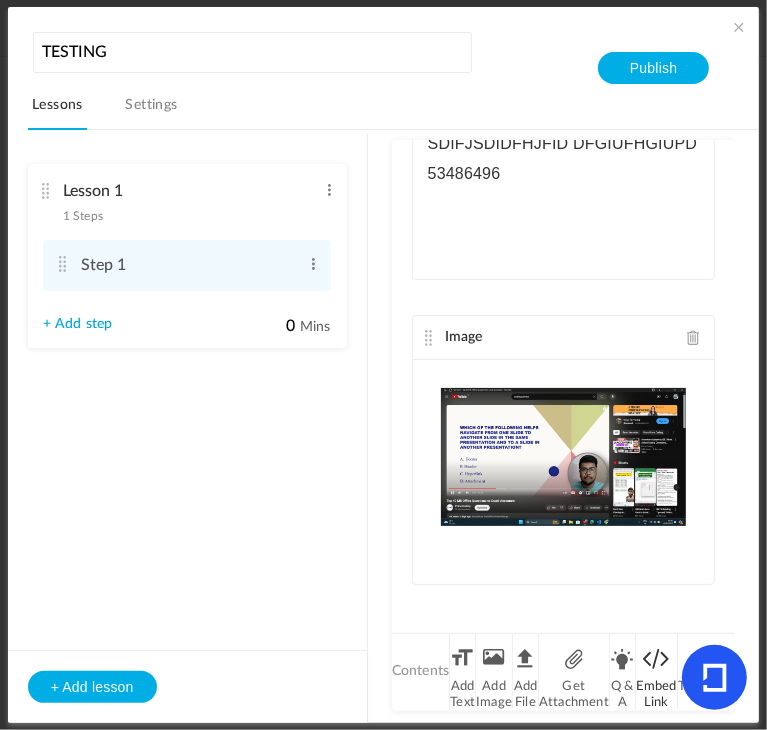 click on "Embed Link" 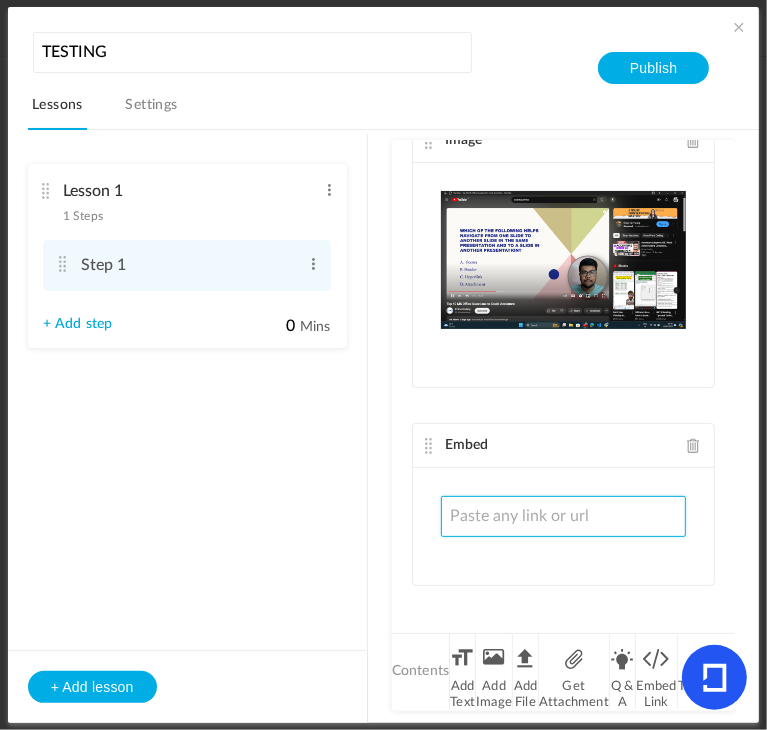 click 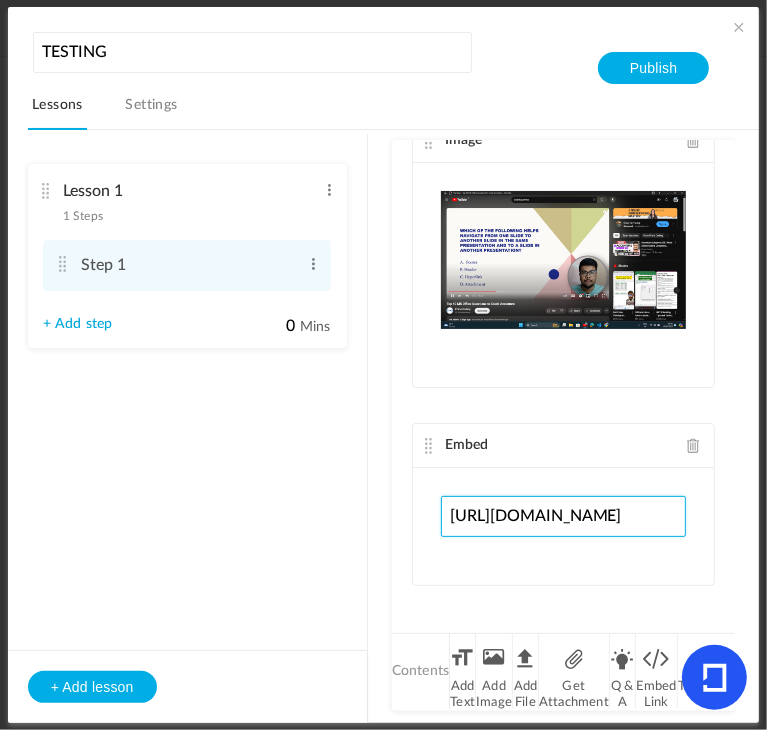 scroll, scrollTop: 0, scrollLeft: 172, axis: horizontal 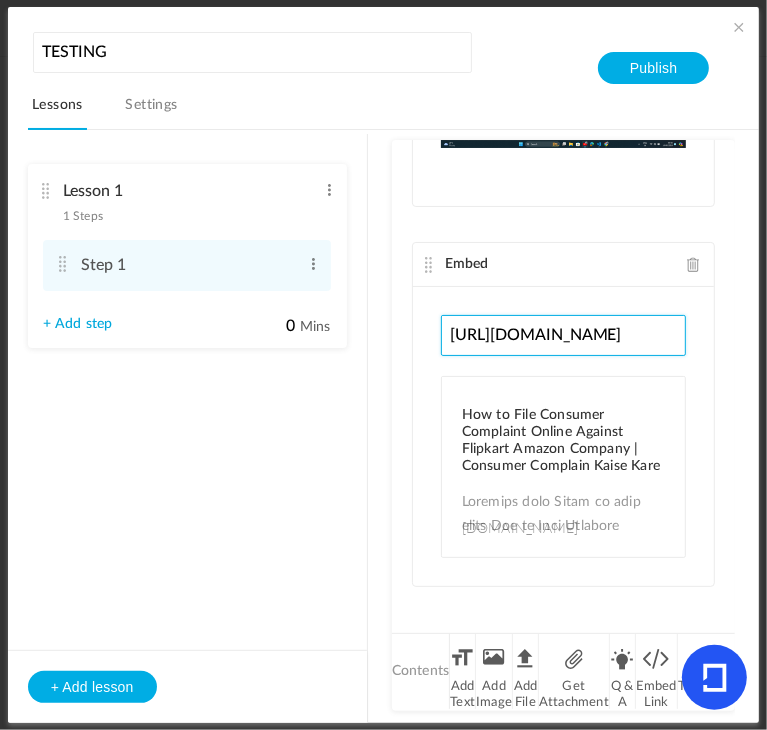 click on "[URL][DOMAIN_NAME]" 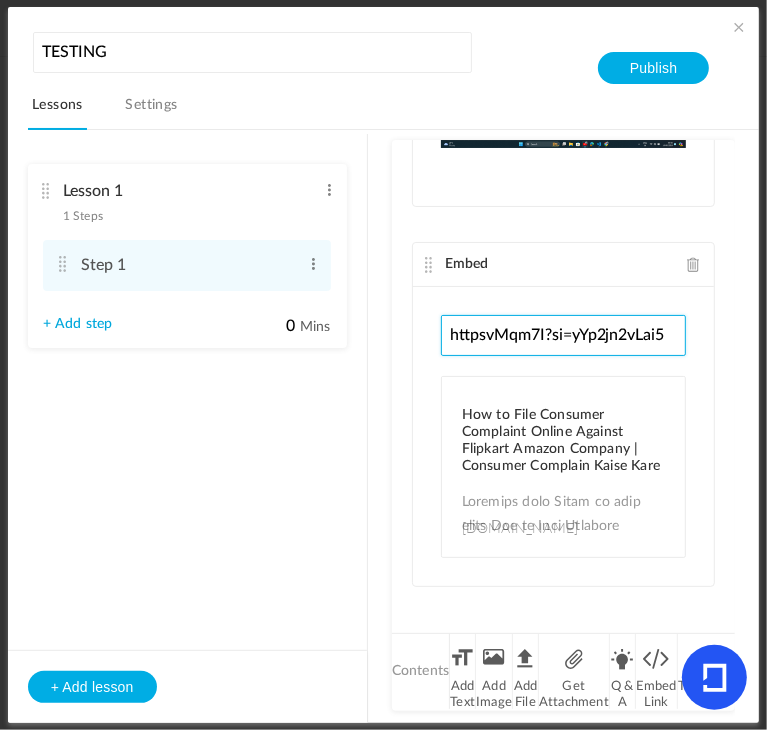 scroll, scrollTop: 0, scrollLeft: 0, axis: both 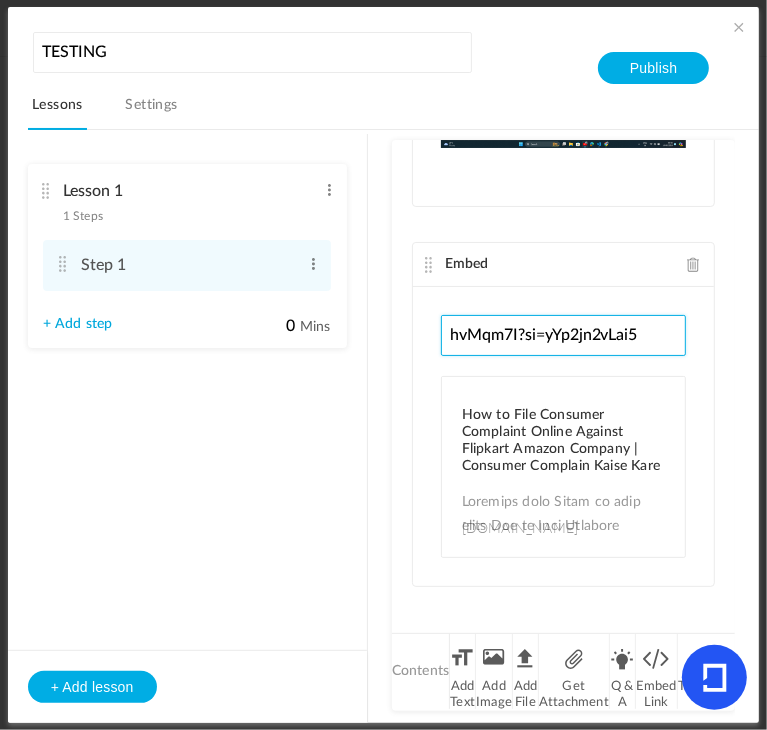 type on "vMqm7I?si=yYp2jn2vLai5" 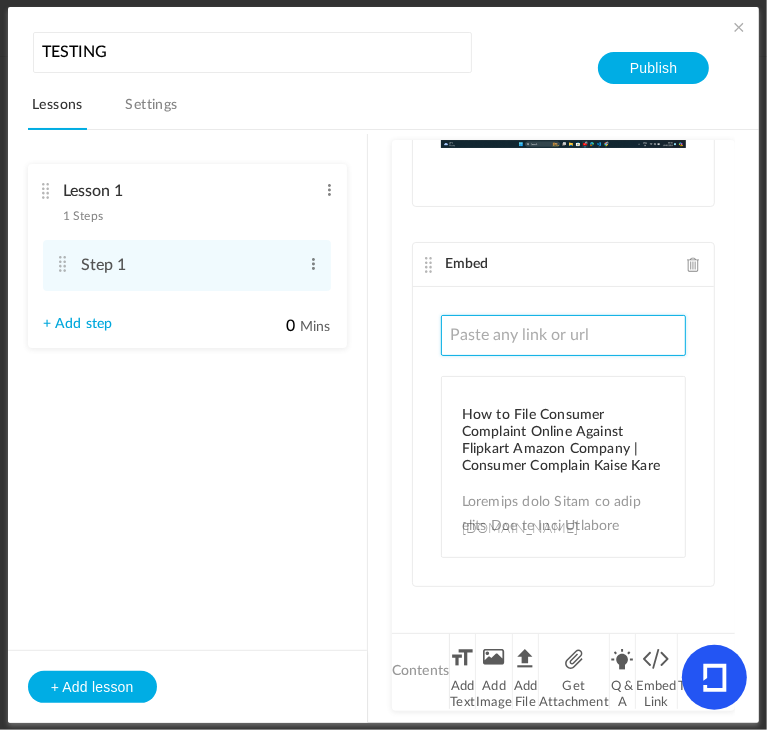 paste on "[URL][DOMAIN_NAME]" 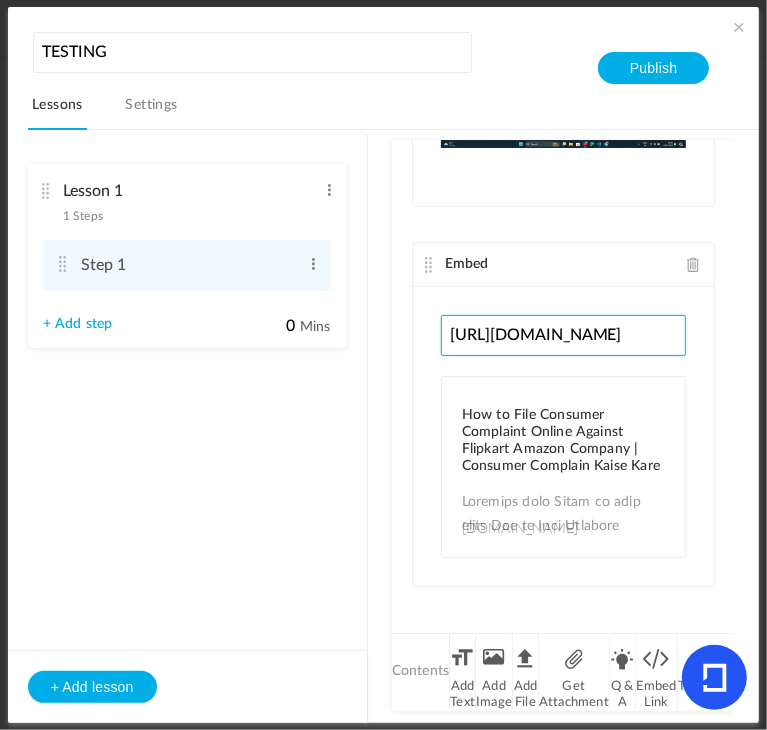 scroll, scrollTop: 0, scrollLeft: 172, axis: horizontal 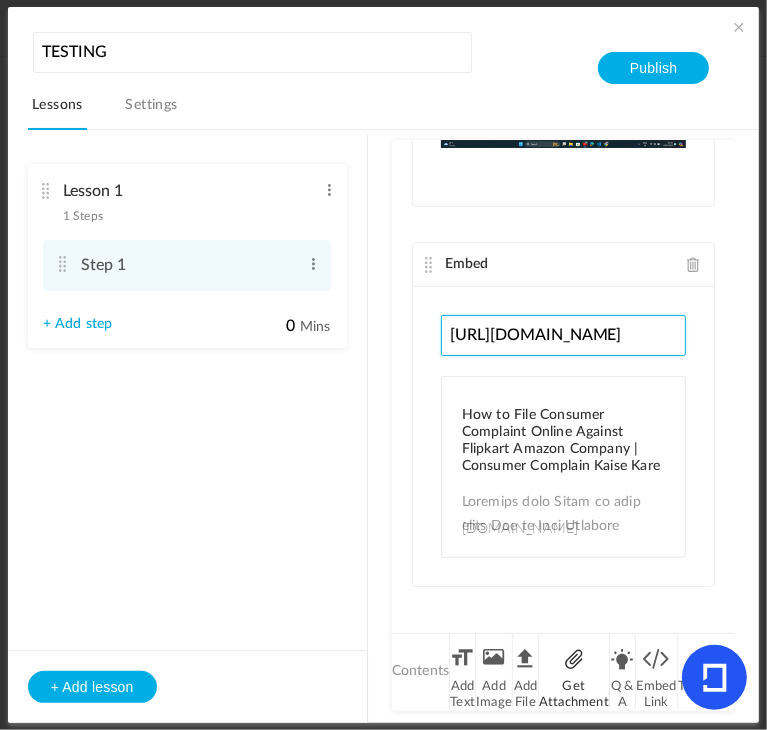 type on "[URL][DOMAIN_NAME]" 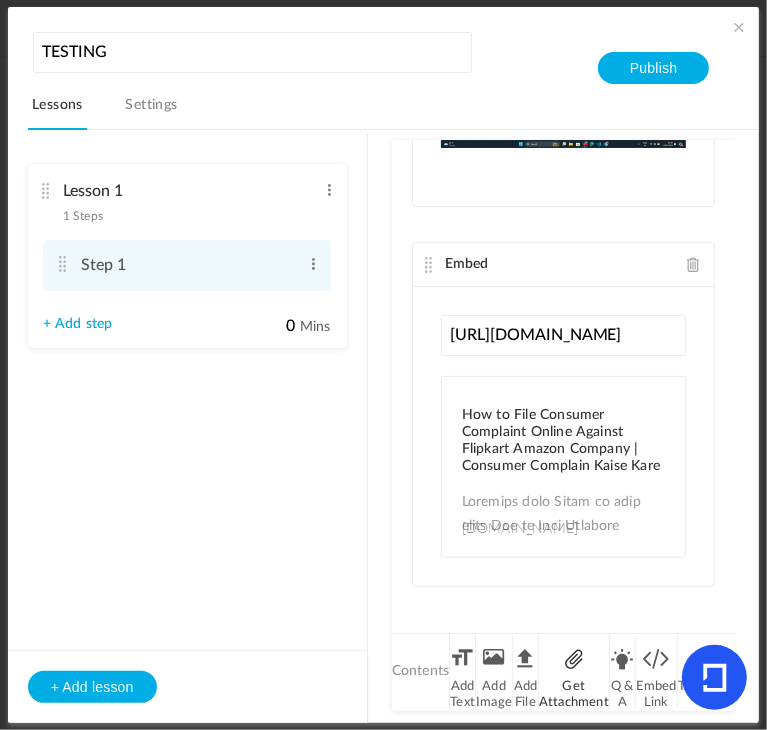 scroll, scrollTop: 0, scrollLeft: 0, axis: both 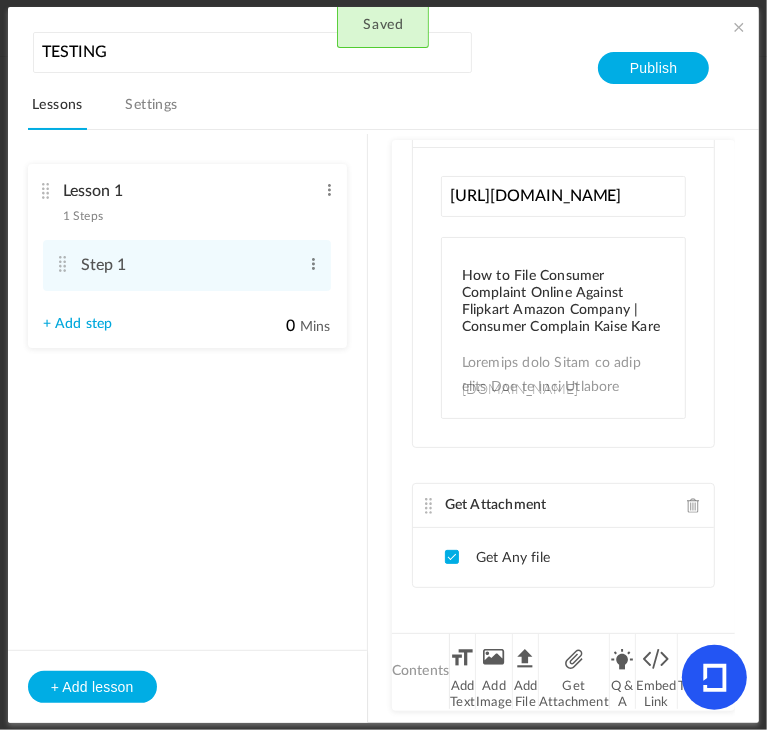 click on "Get Any file" 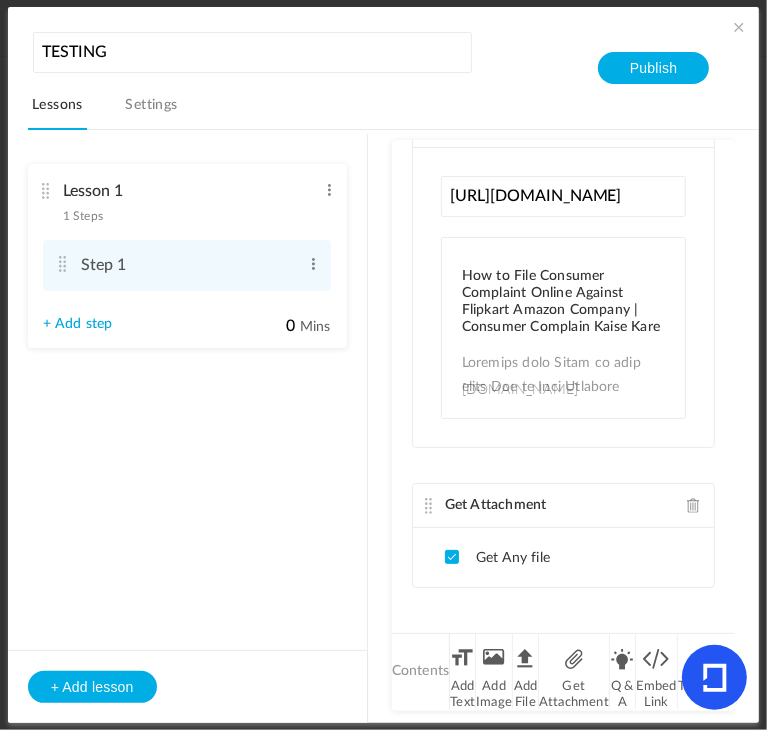 click on "Get Any file" 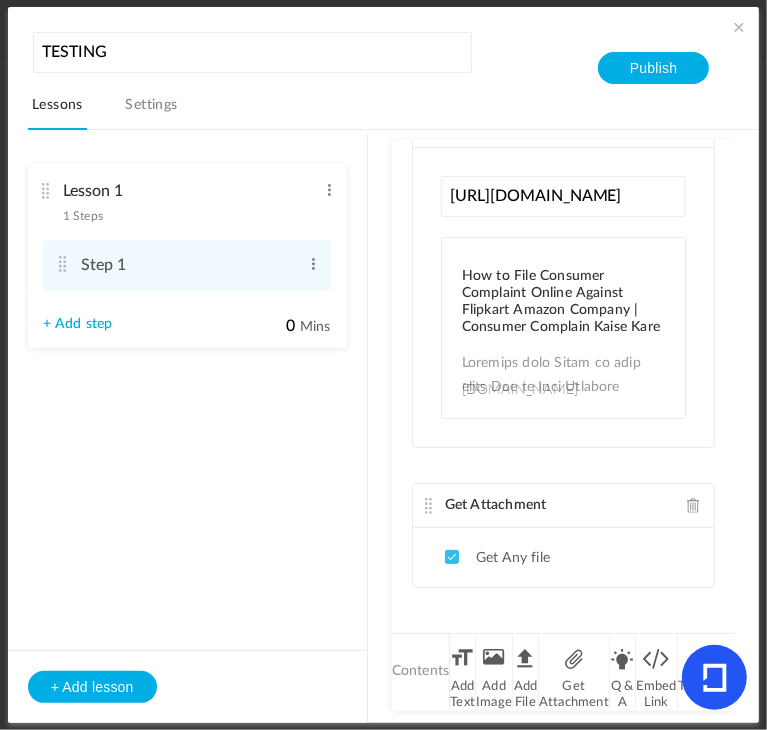 click 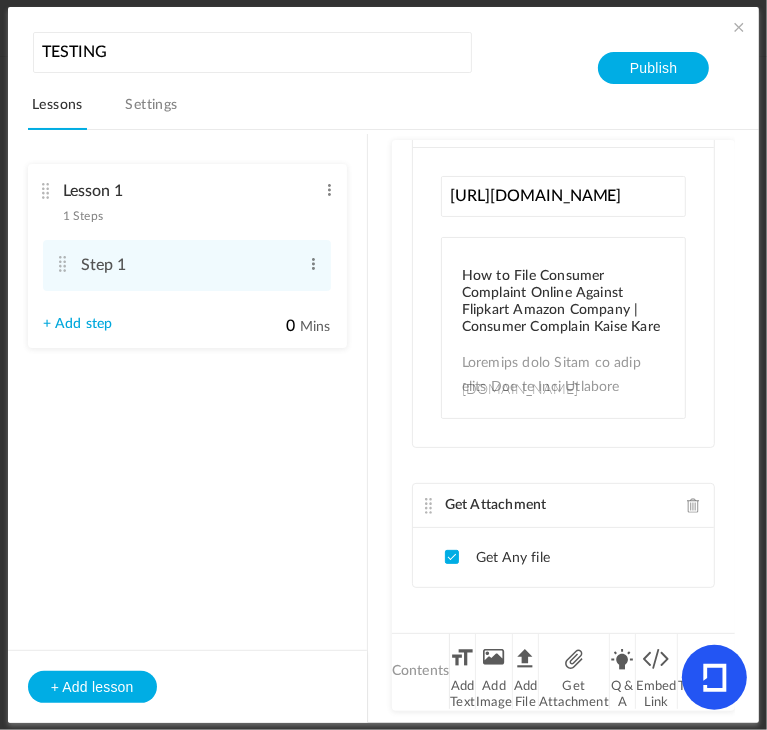 click 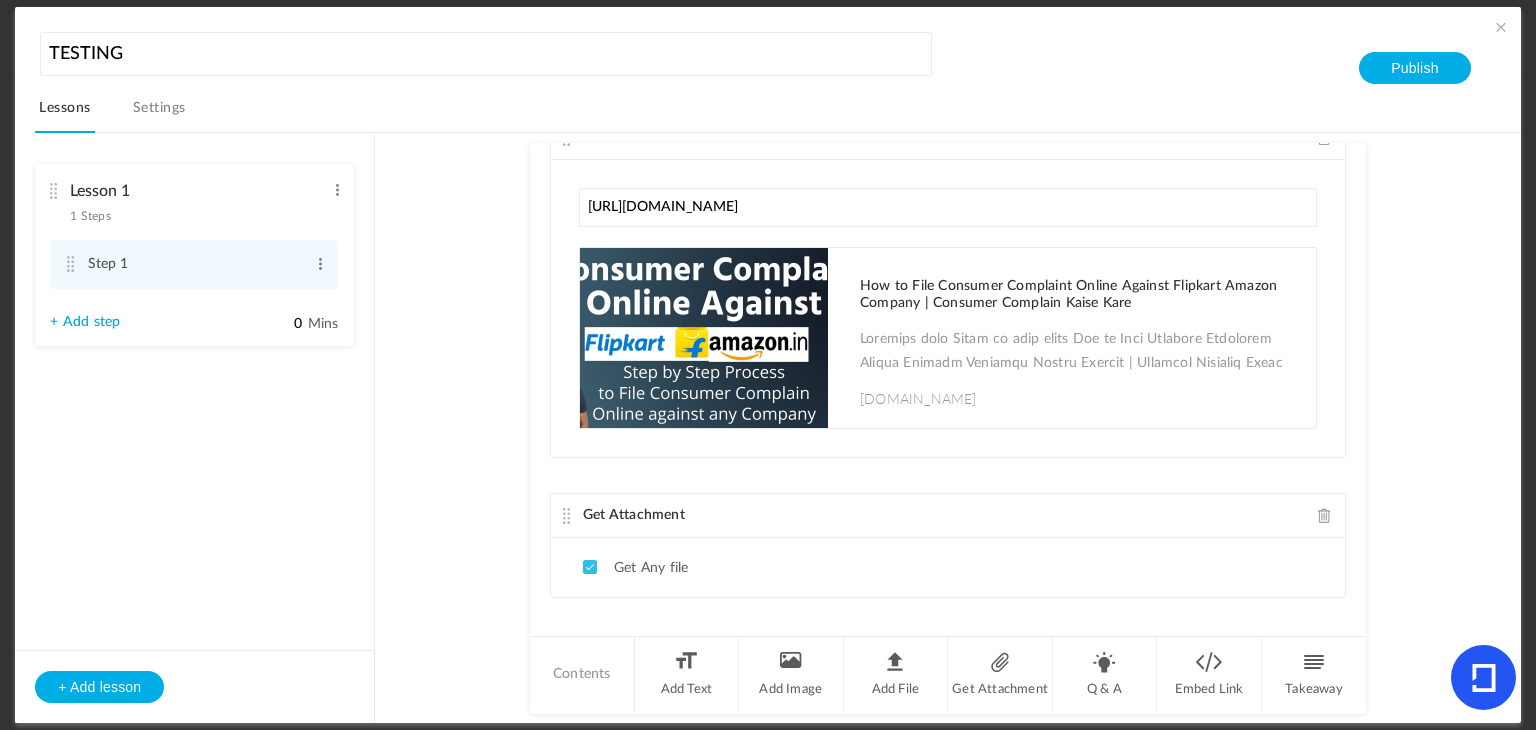 scroll, scrollTop: 897, scrollLeft: 0, axis: vertical 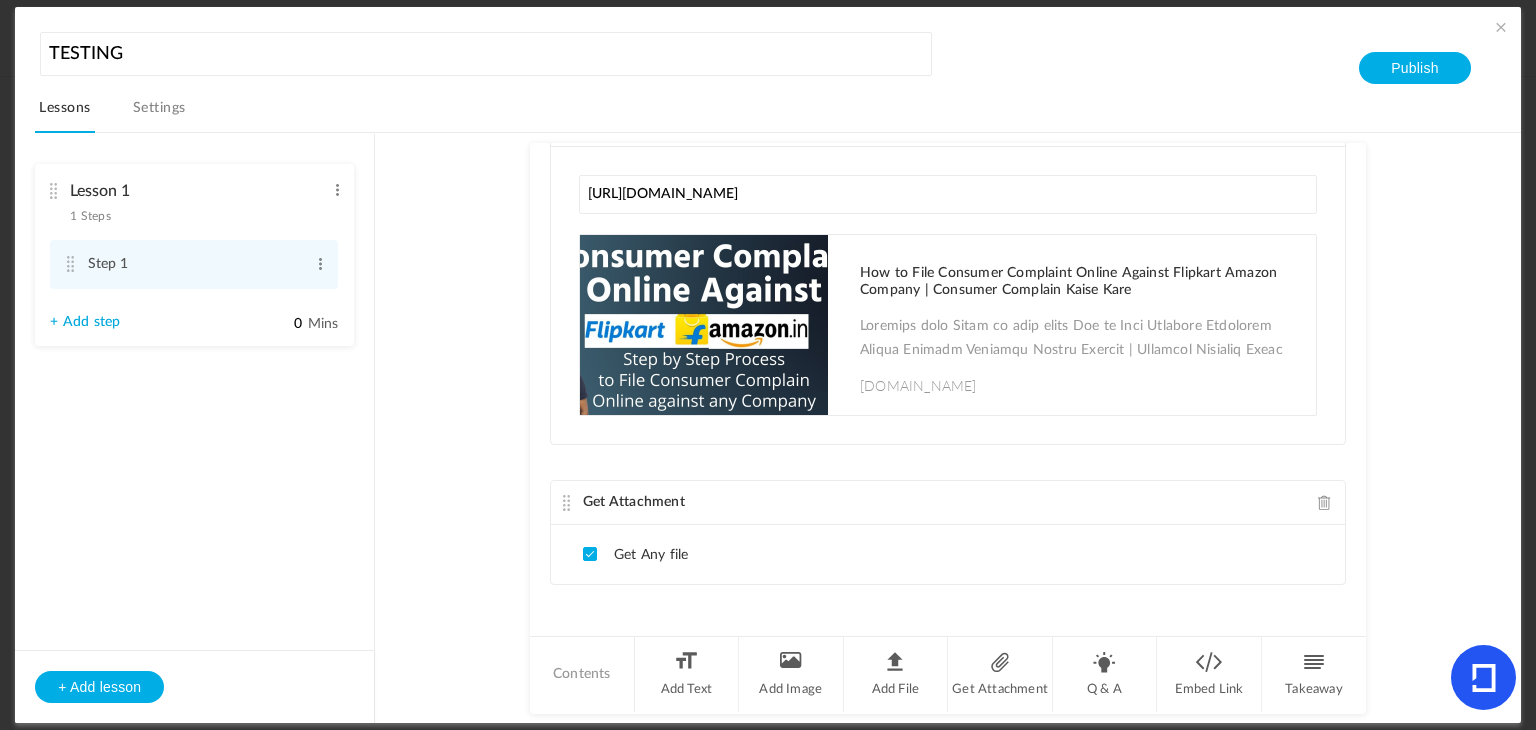click 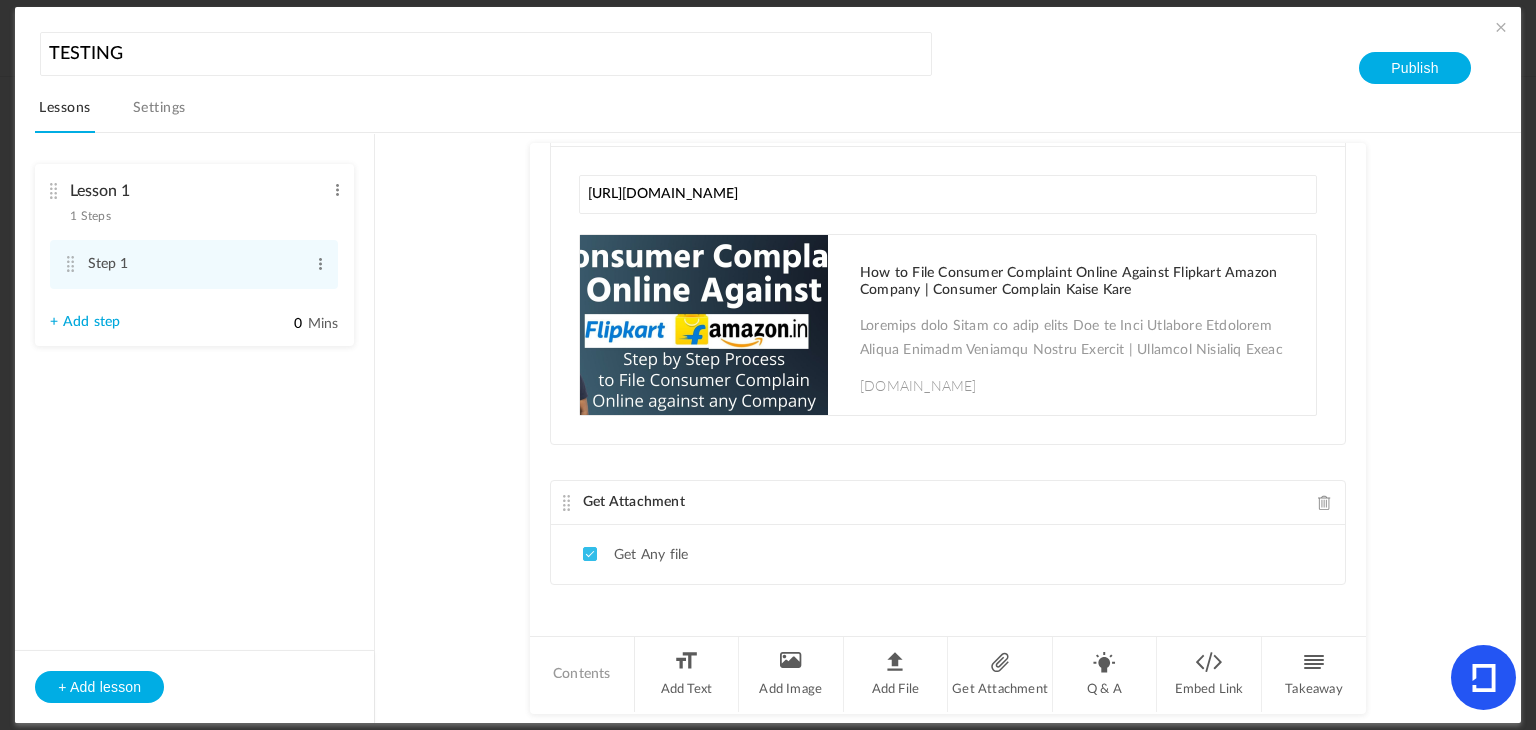 click 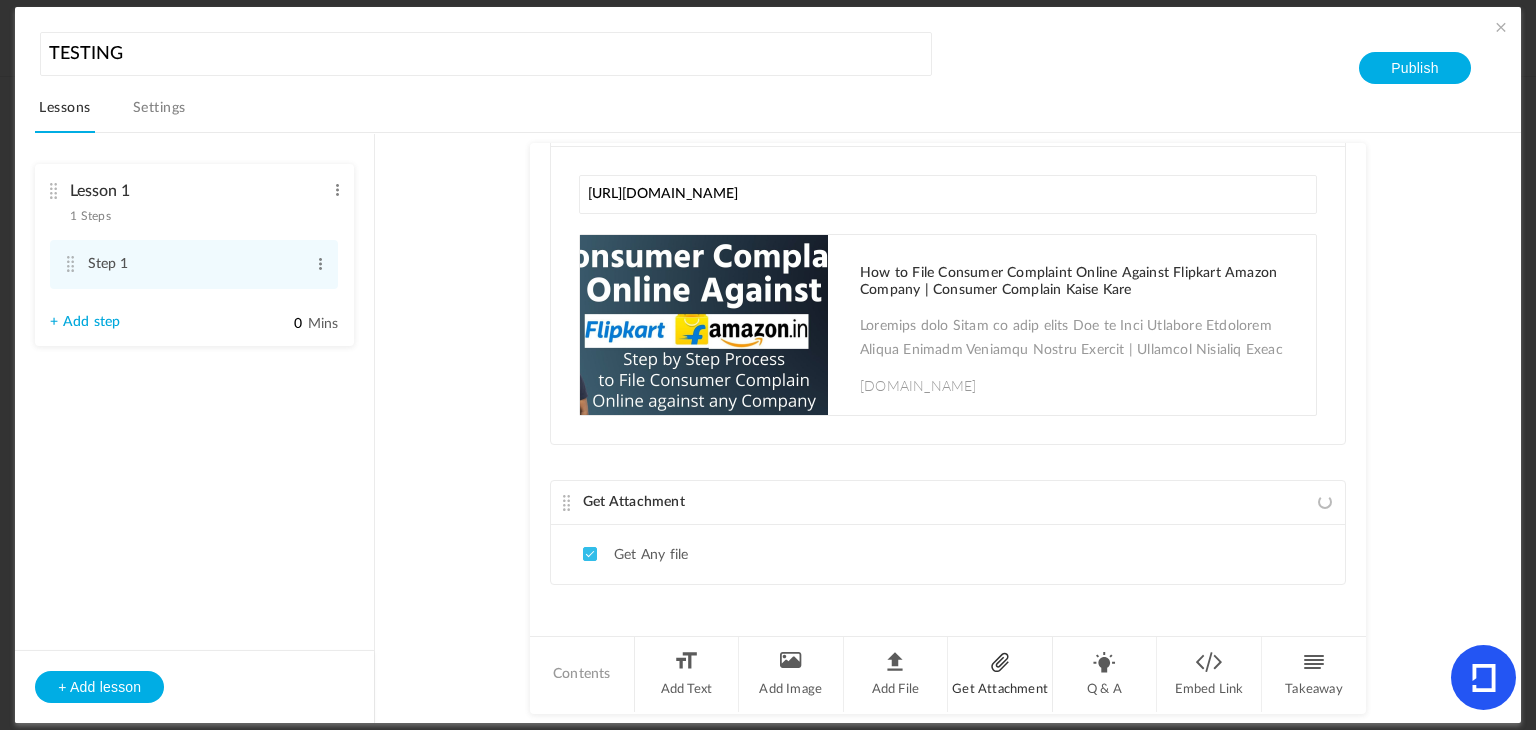 scroll, scrollTop: 759, scrollLeft: 0, axis: vertical 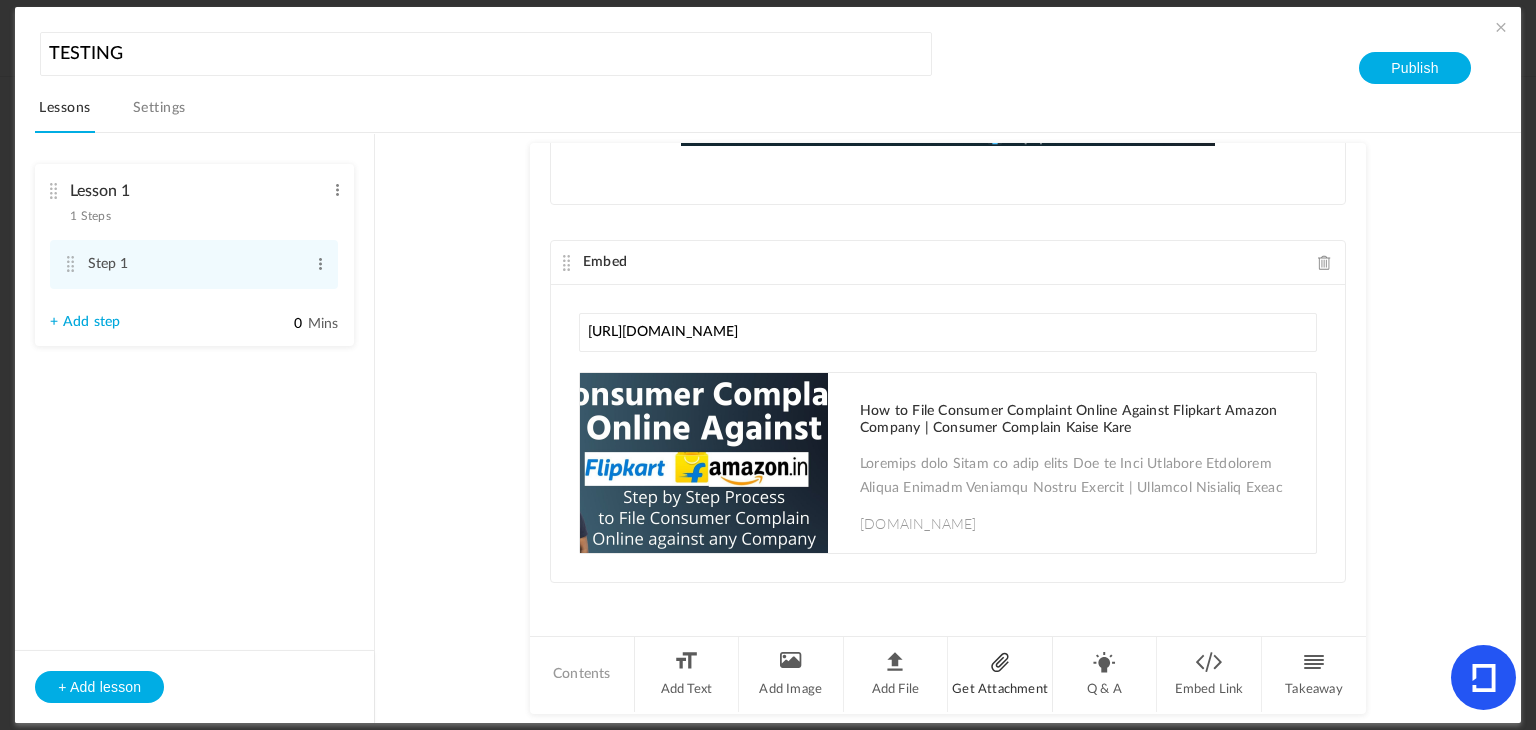 click on "Get Attachment" 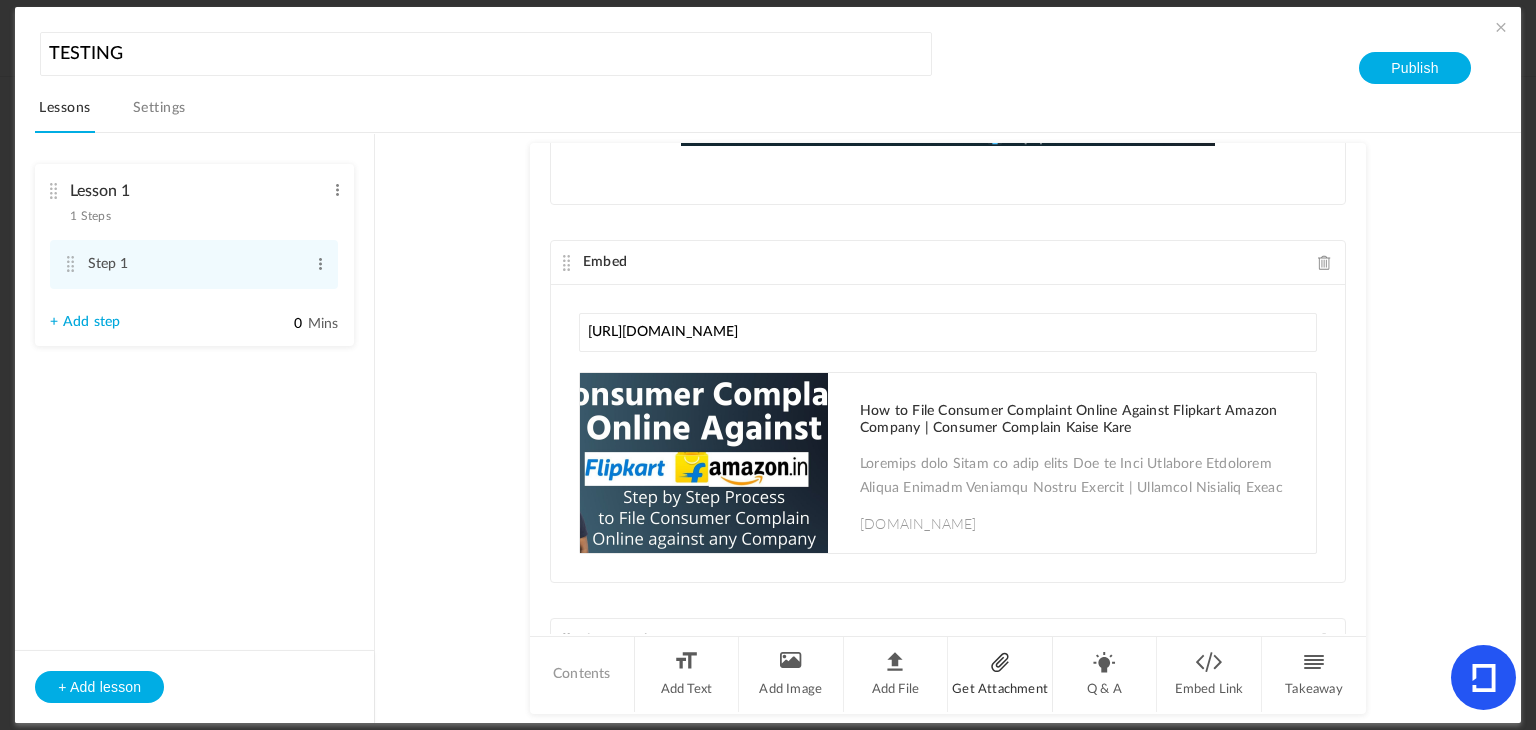 scroll, scrollTop: 897, scrollLeft: 0, axis: vertical 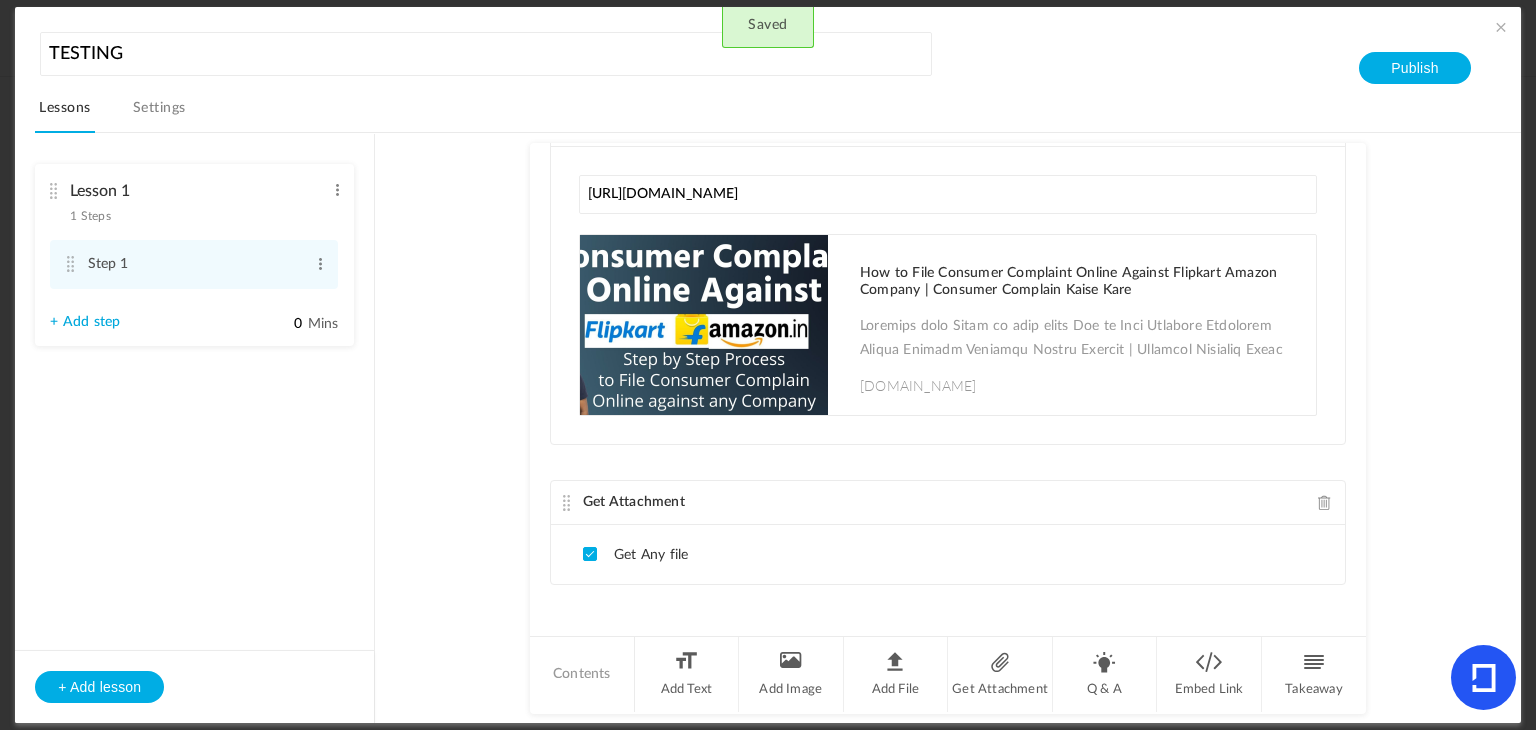click on "Get Any file" 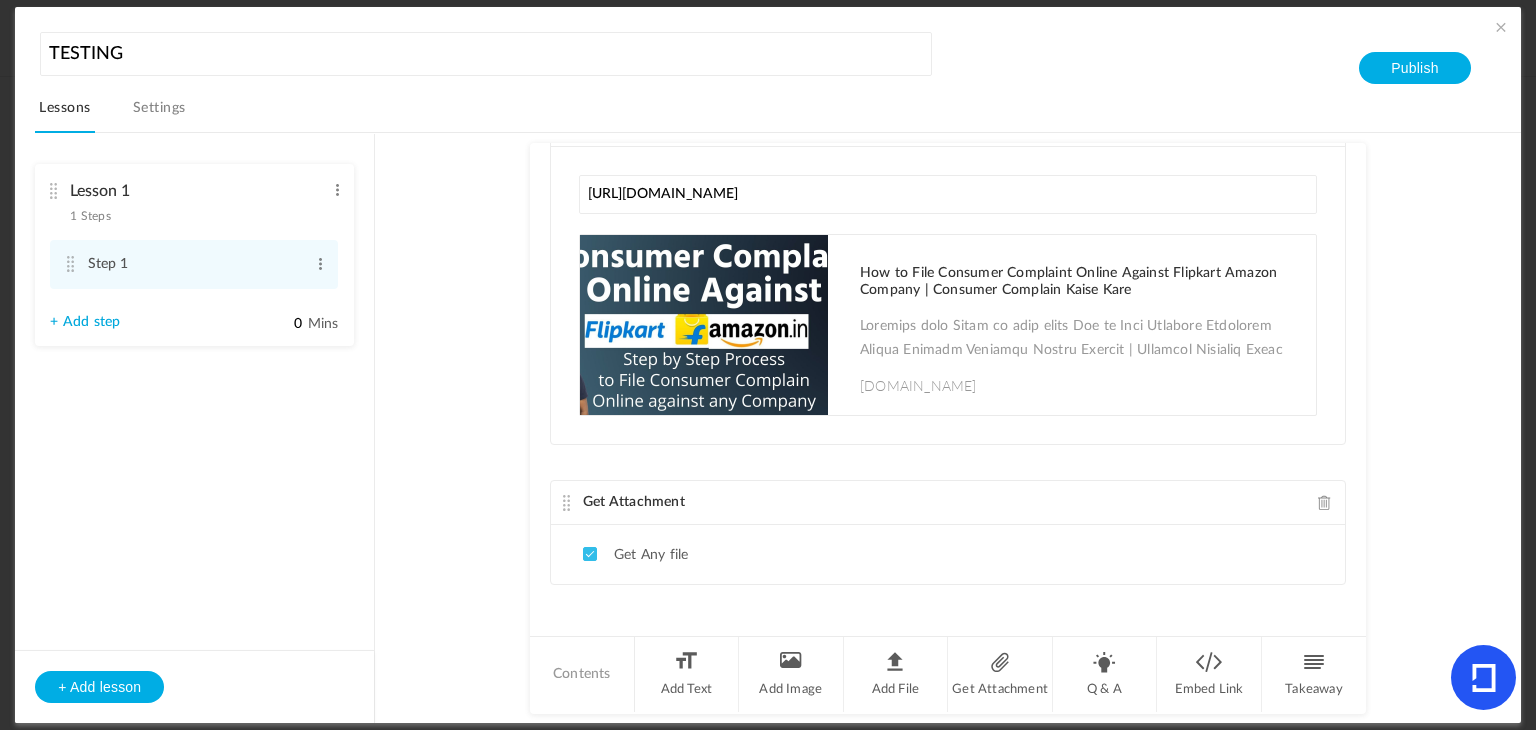 click 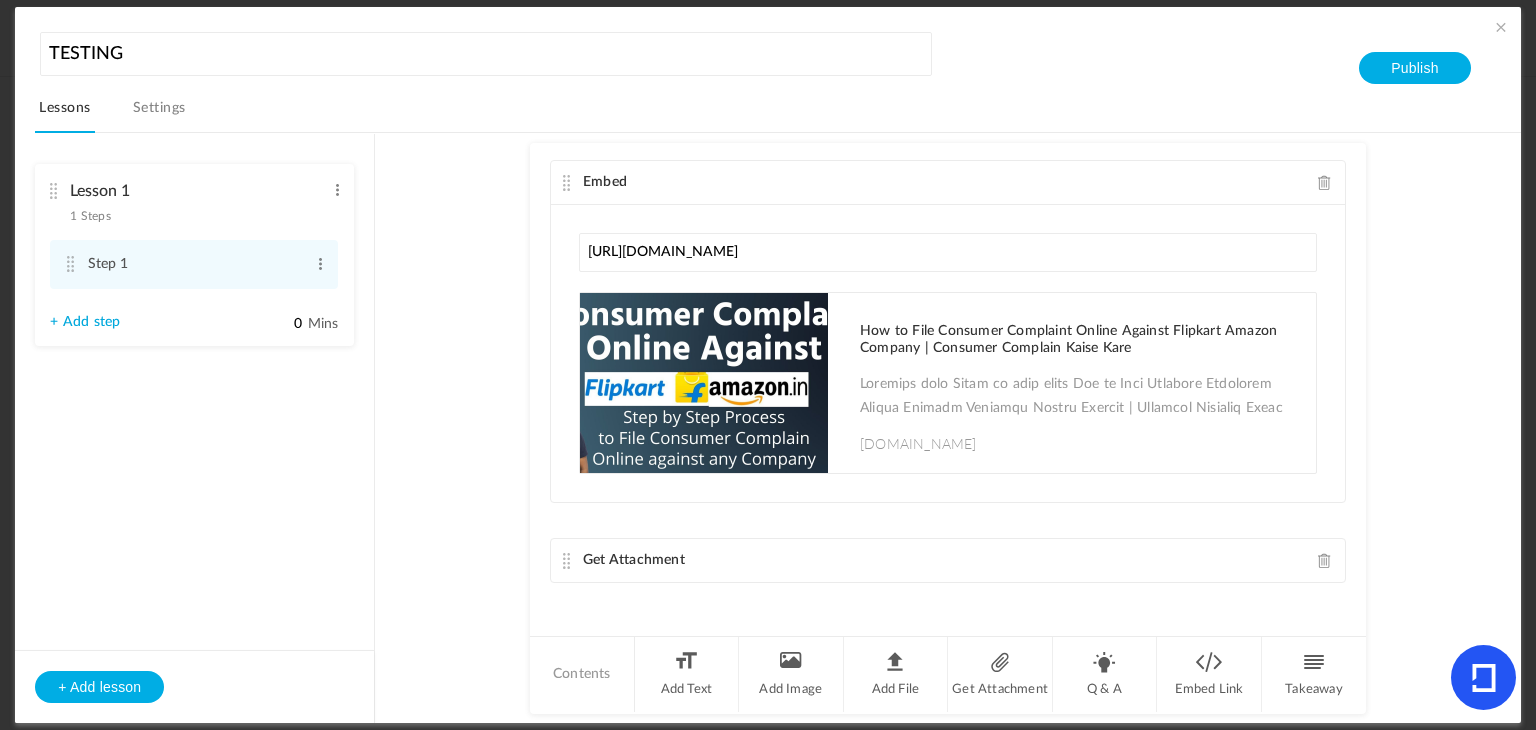 drag, startPoint x: 563, startPoint y: 495, endPoint x: 598, endPoint y: 501, distance: 35.510563 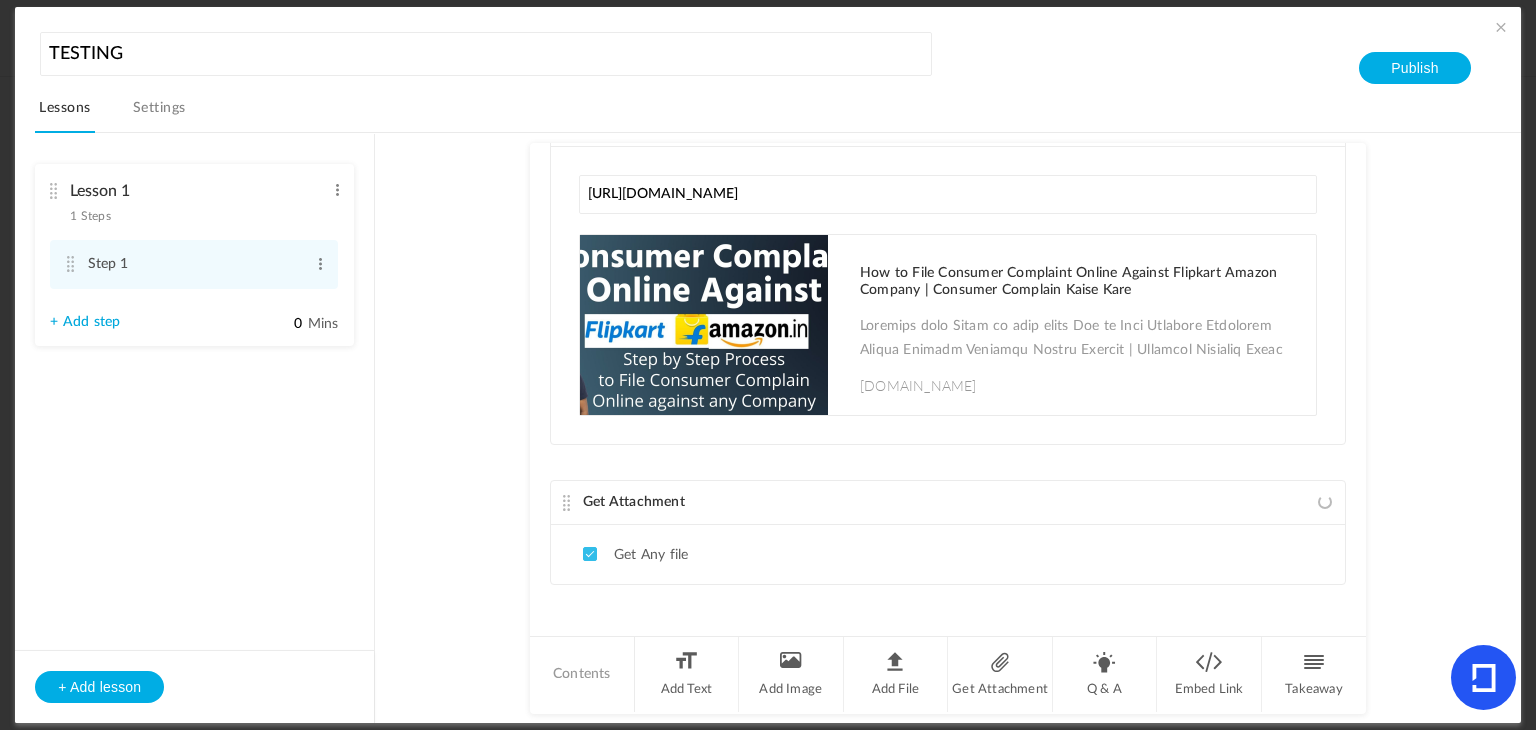 scroll, scrollTop: 759, scrollLeft: 0, axis: vertical 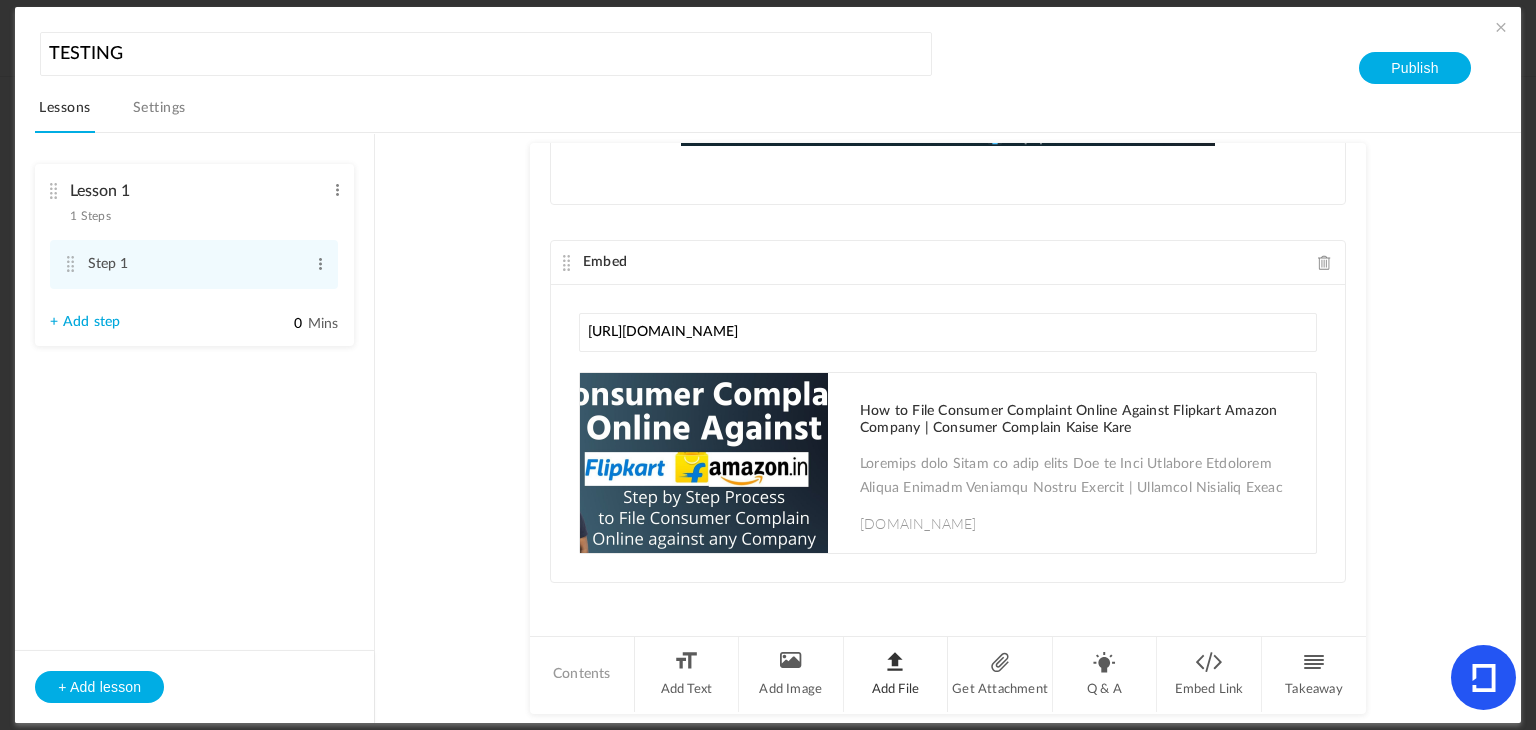 click on "Add File" 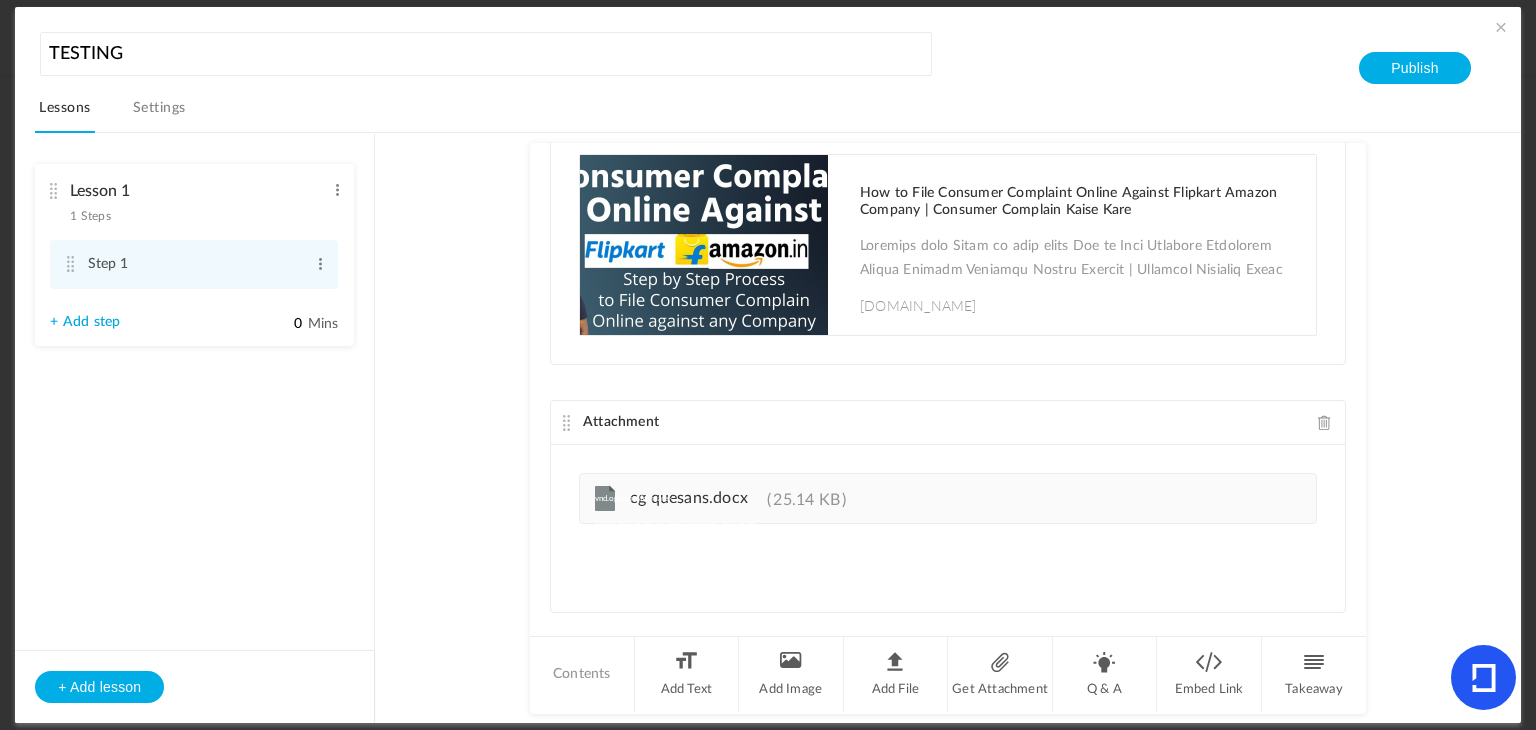 scroll, scrollTop: 1006, scrollLeft: 0, axis: vertical 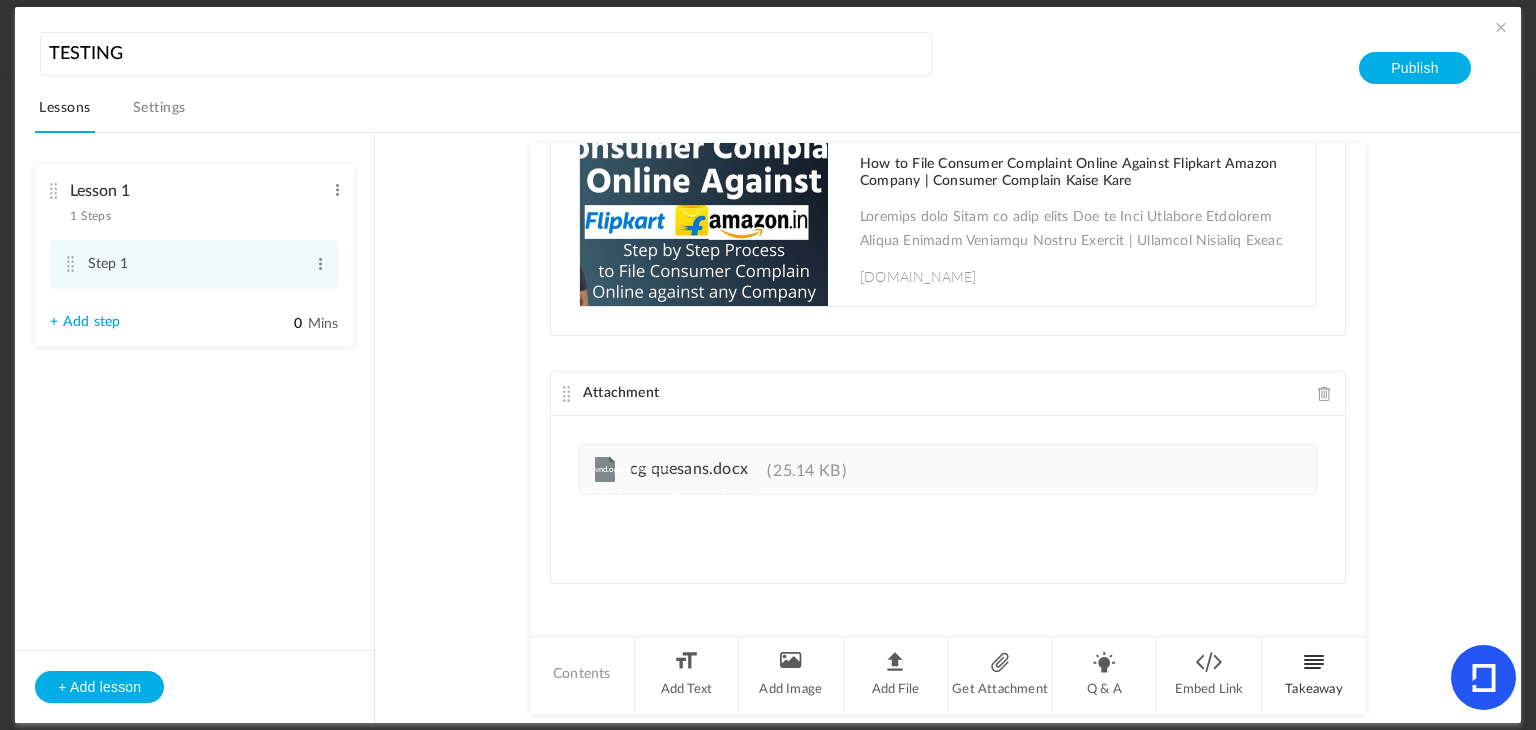 click on "Takeaway" 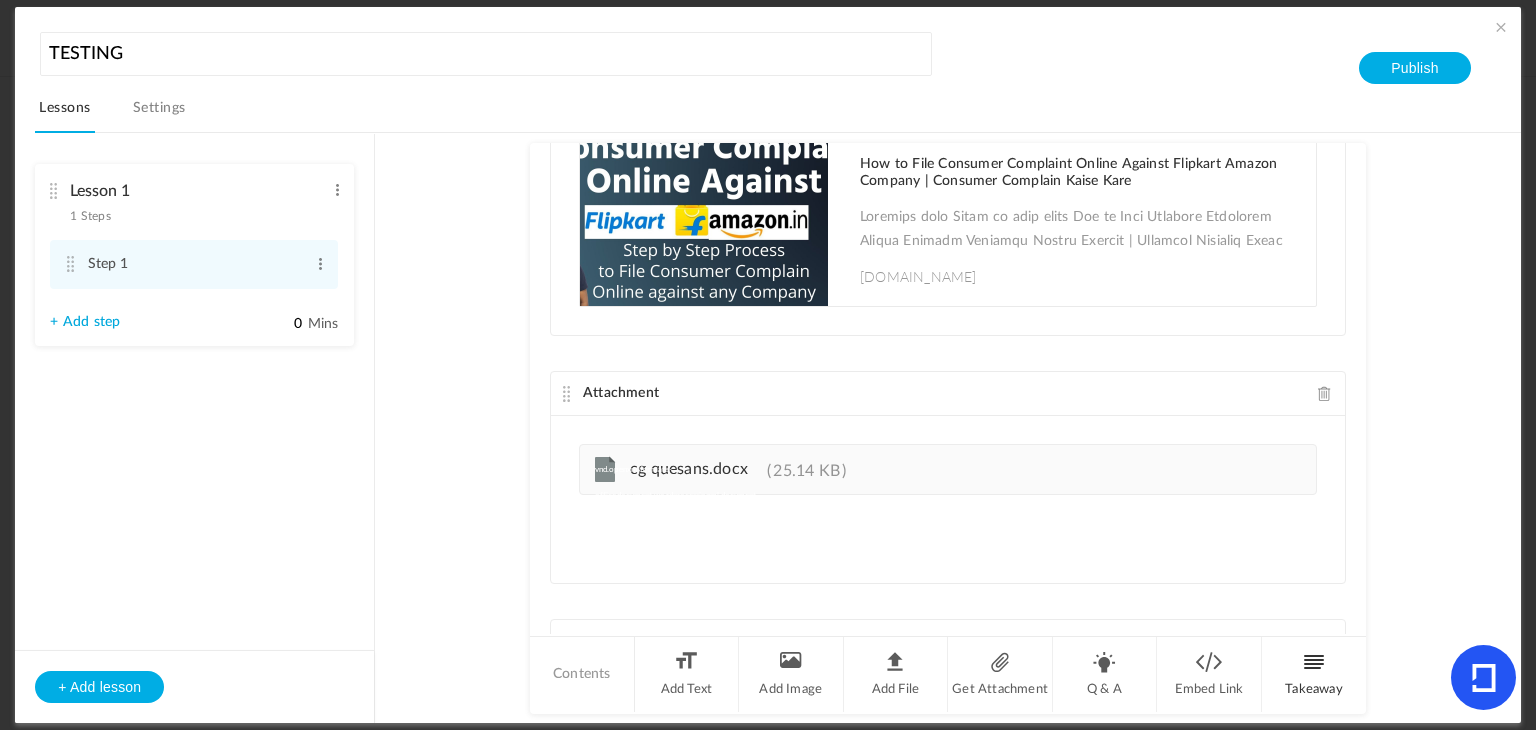 scroll, scrollTop: 1143, scrollLeft: 0, axis: vertical 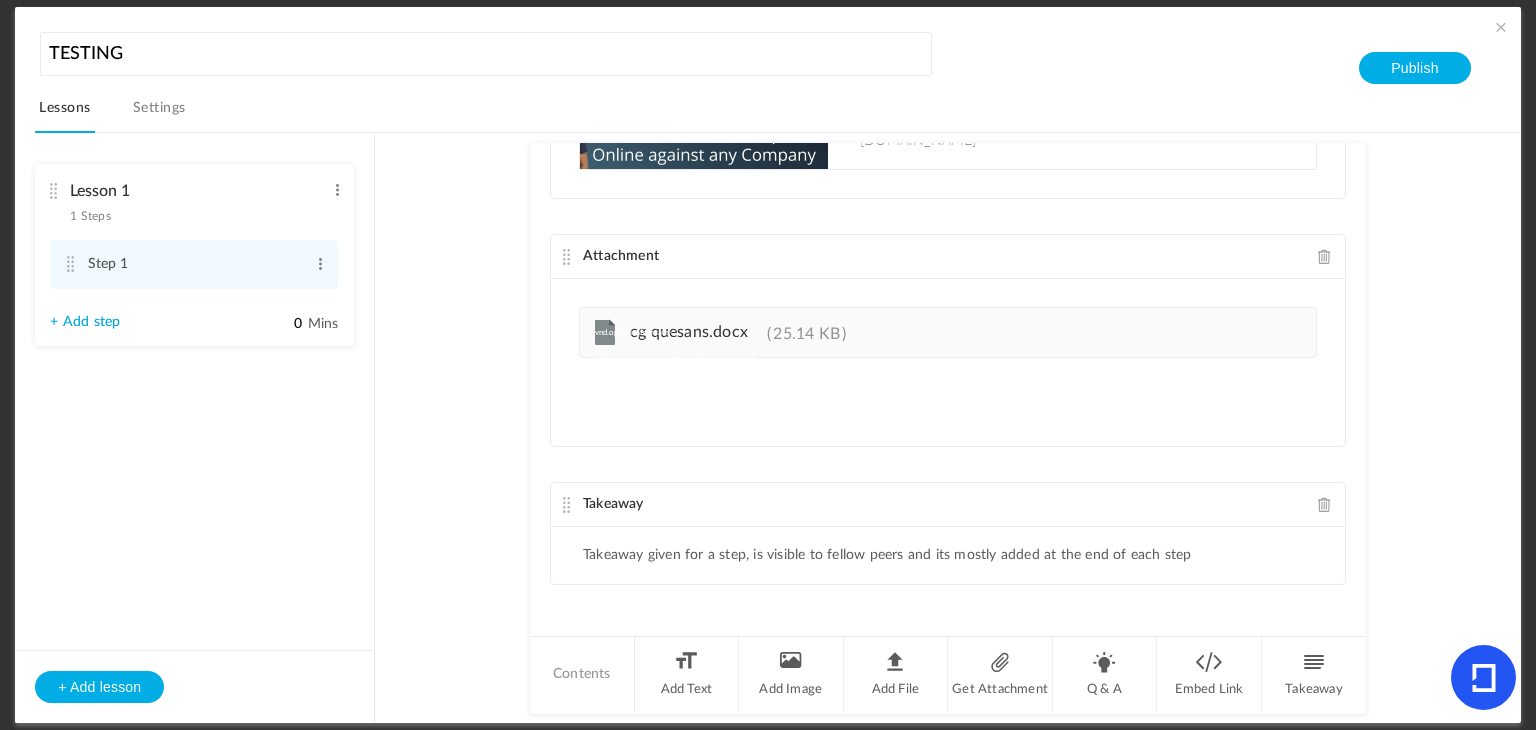 click on "Takeaway given for a step, is visible to fellow peers and its mostly added at the end of each step" 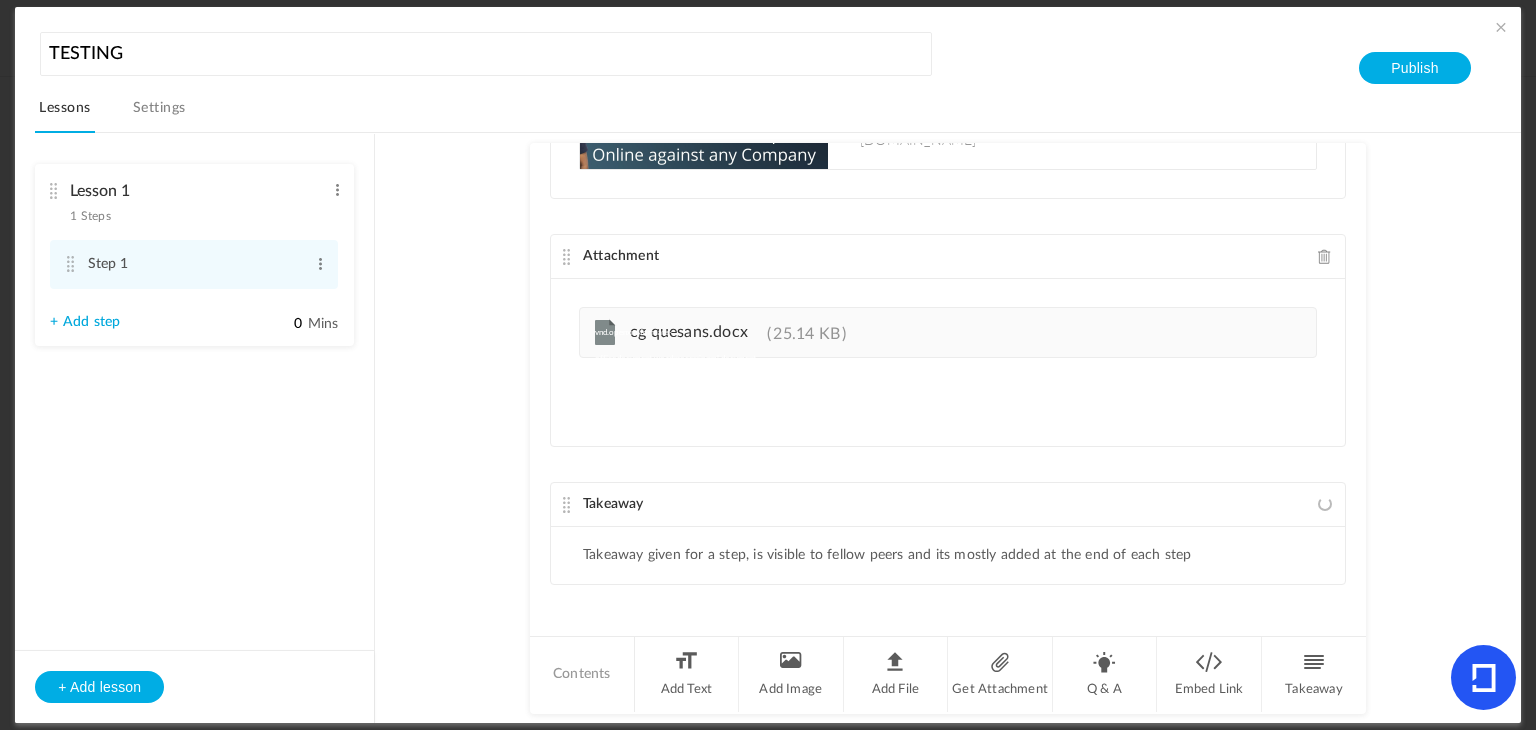 scroll, scrollTop: 1006, scrollLeft: 0, axis: vertical 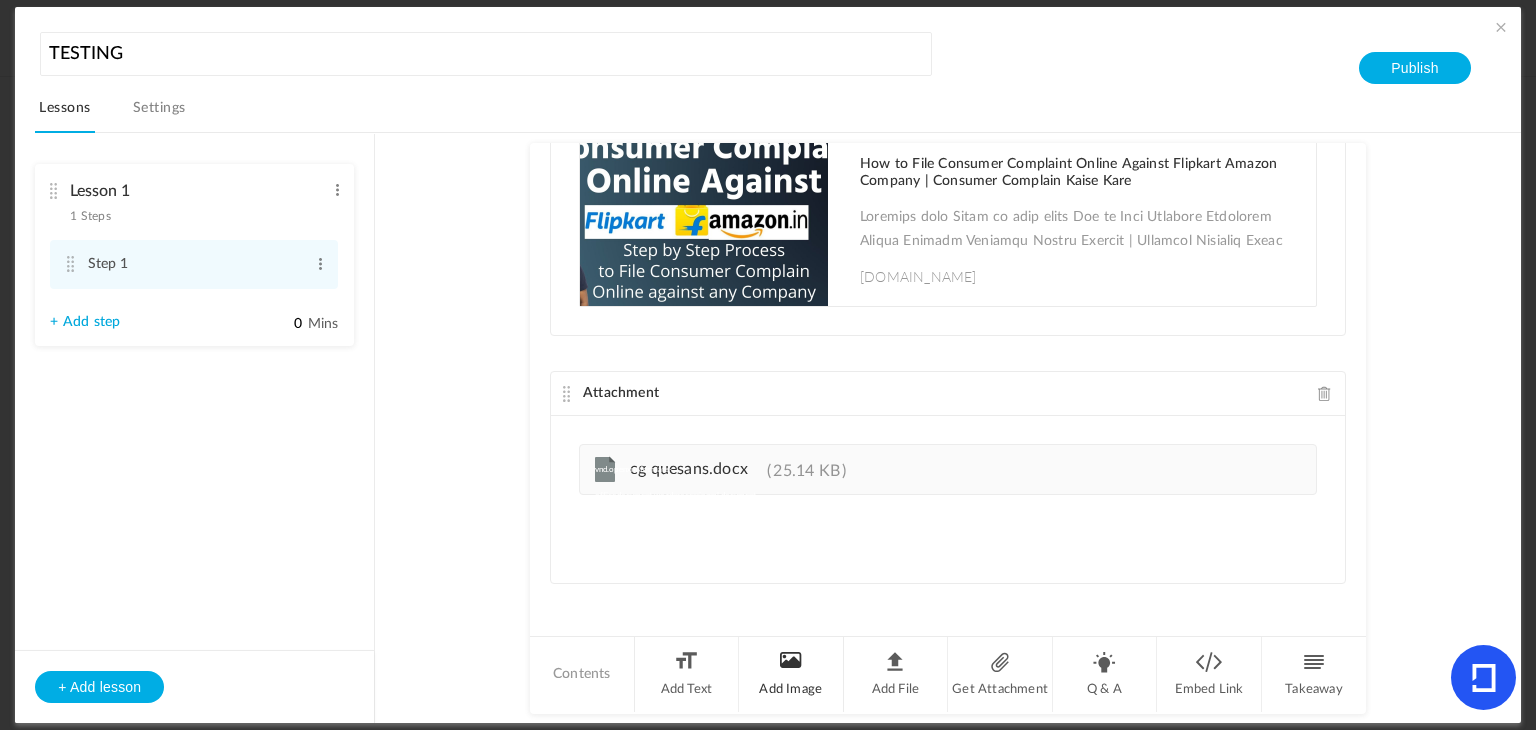click on "Add Image" 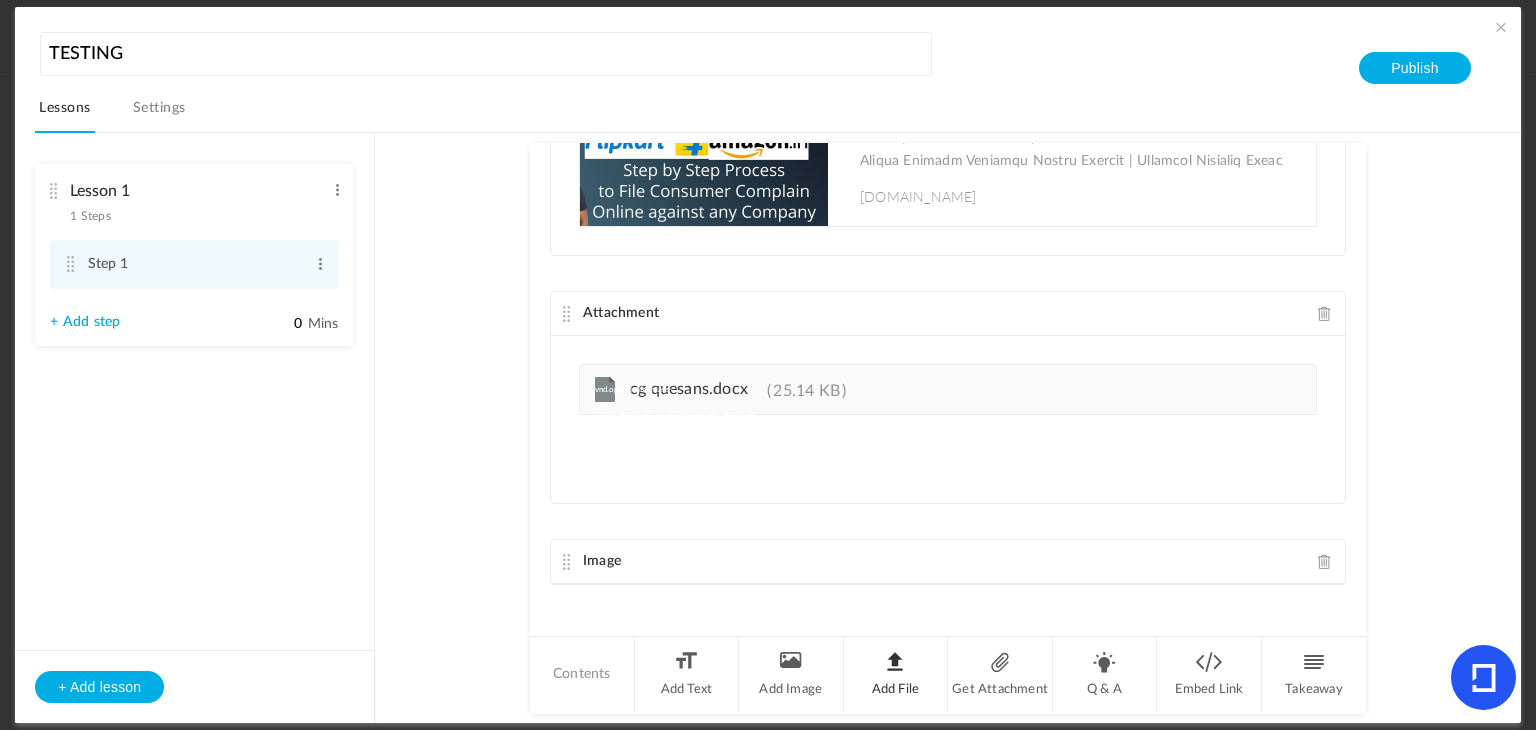 click on "Add File" 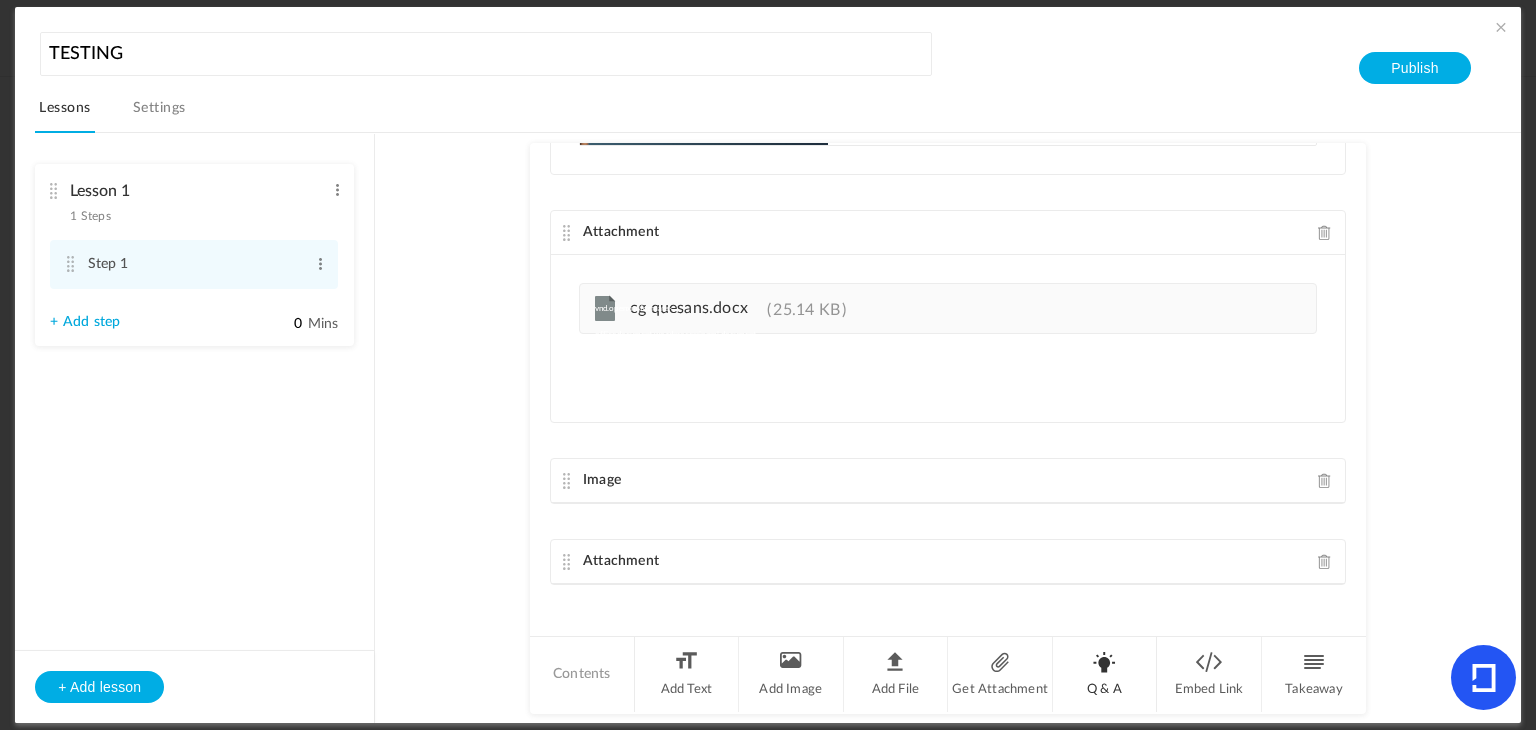 click on "Q & A" 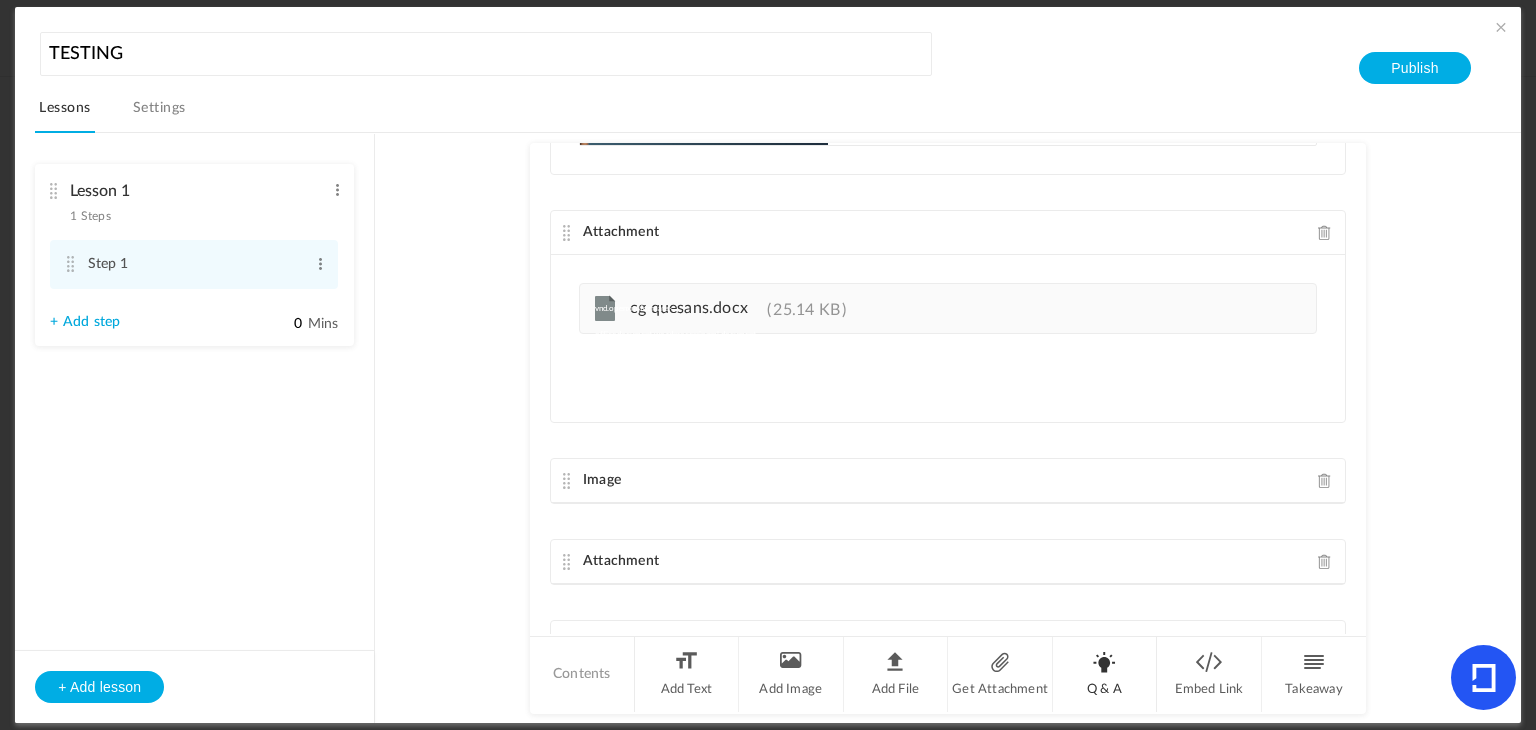 scroll, scrollTop: 1597, scrollLeft: 0, axis: vertical 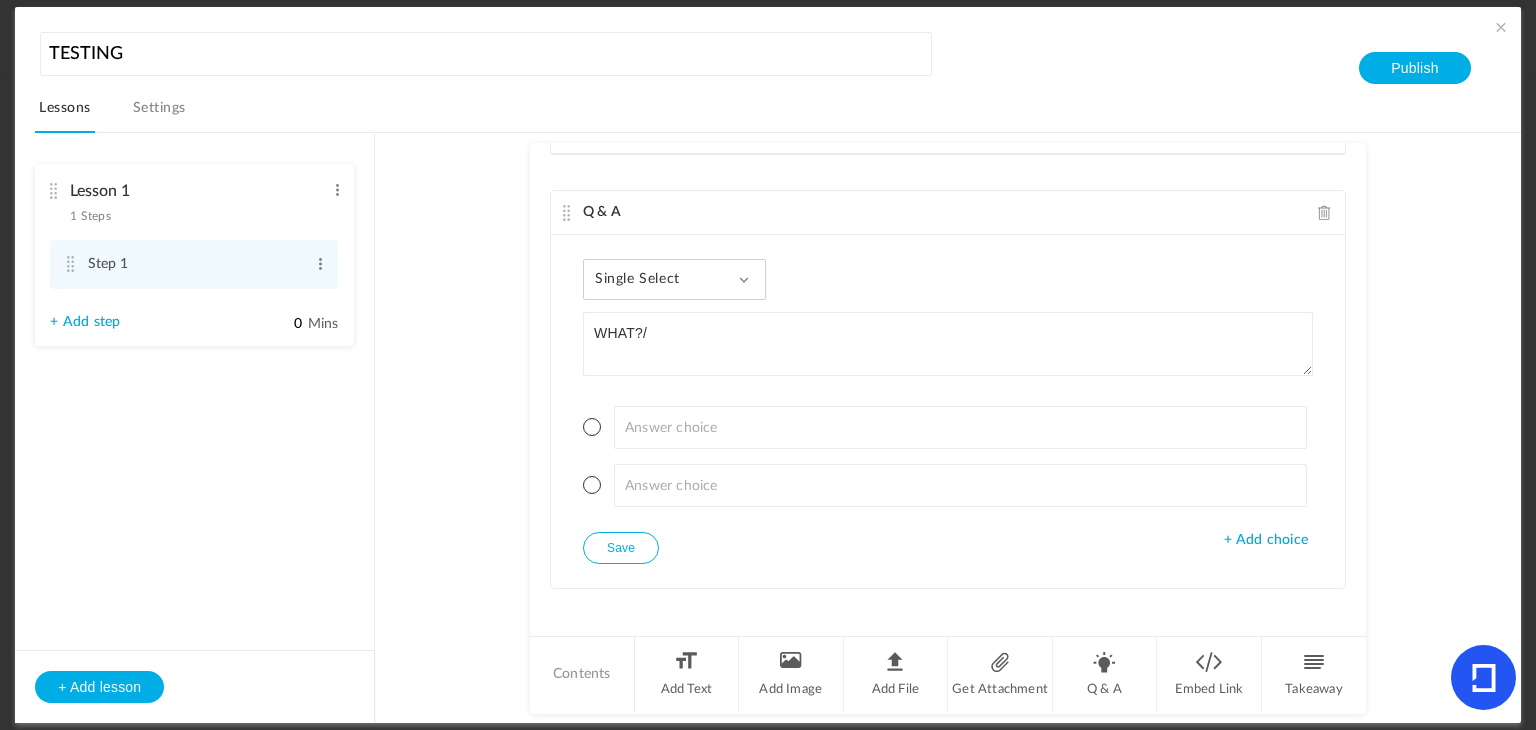 type on "WHAT?/" 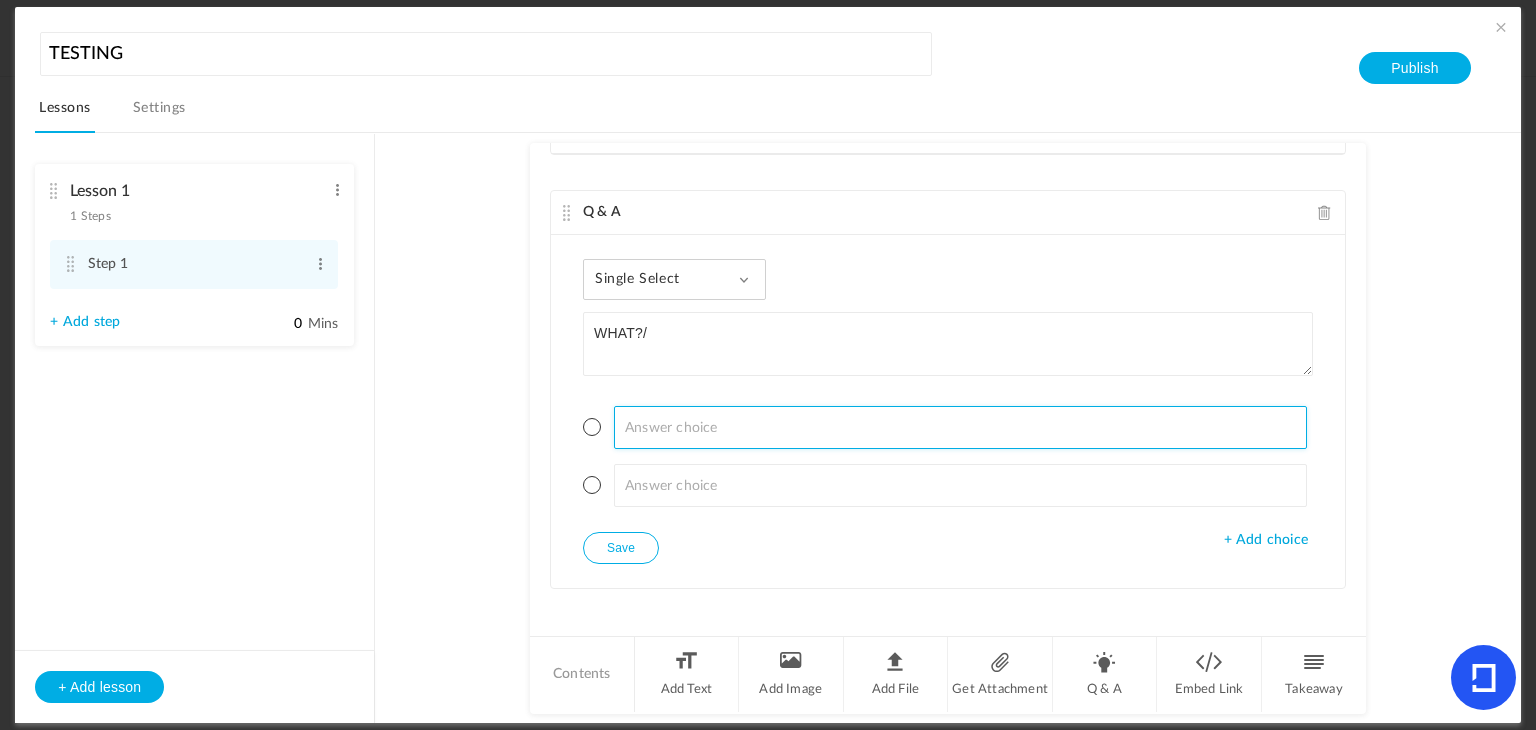 click 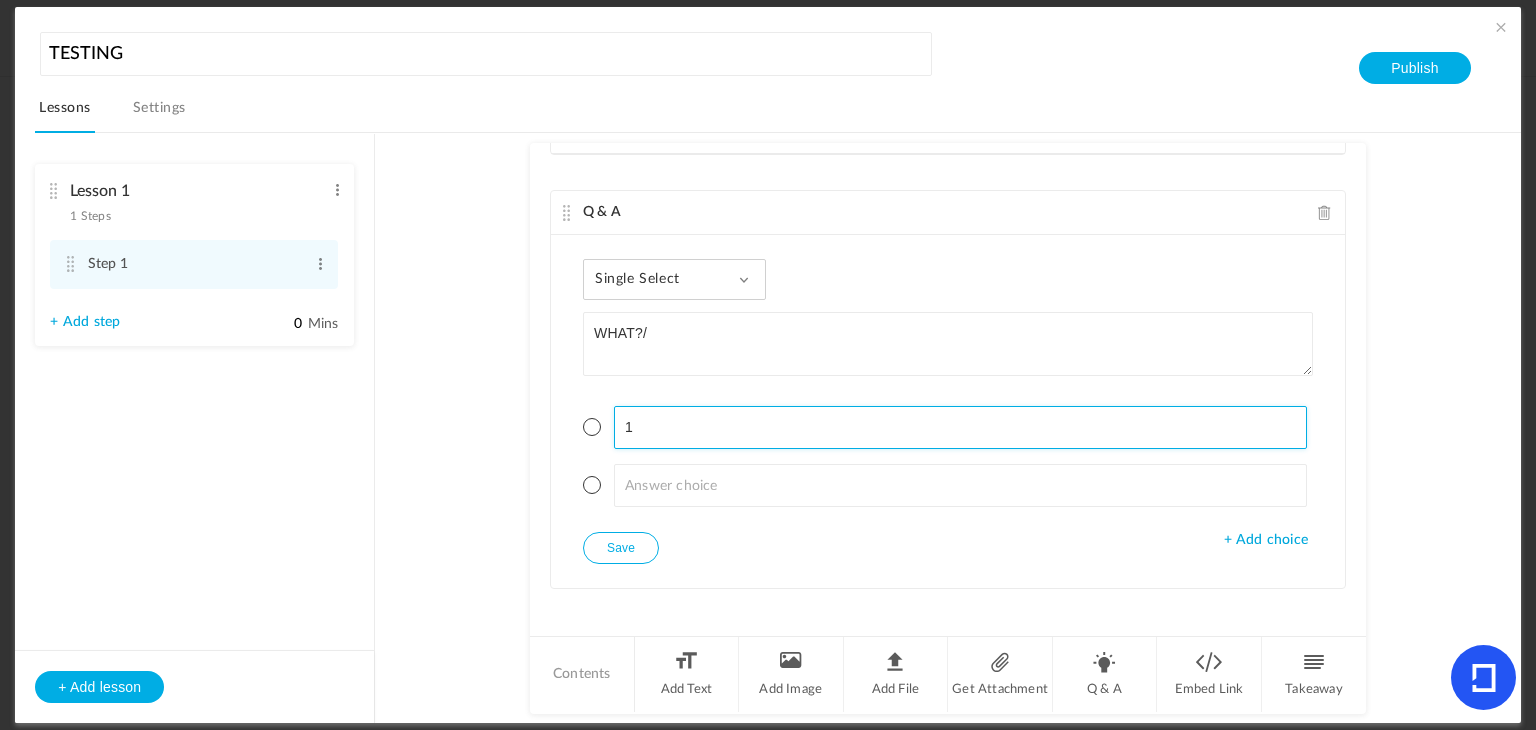 type on "1" 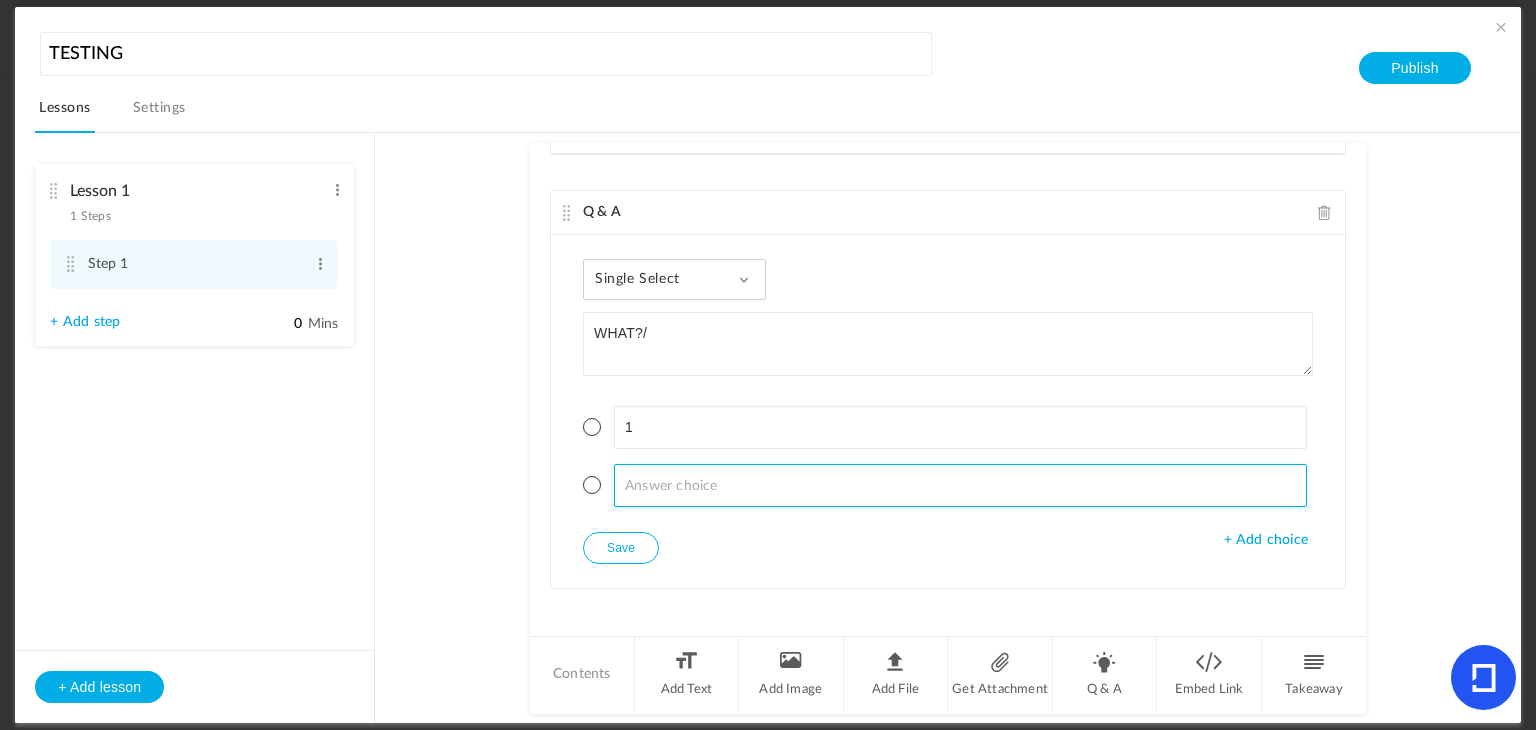 click 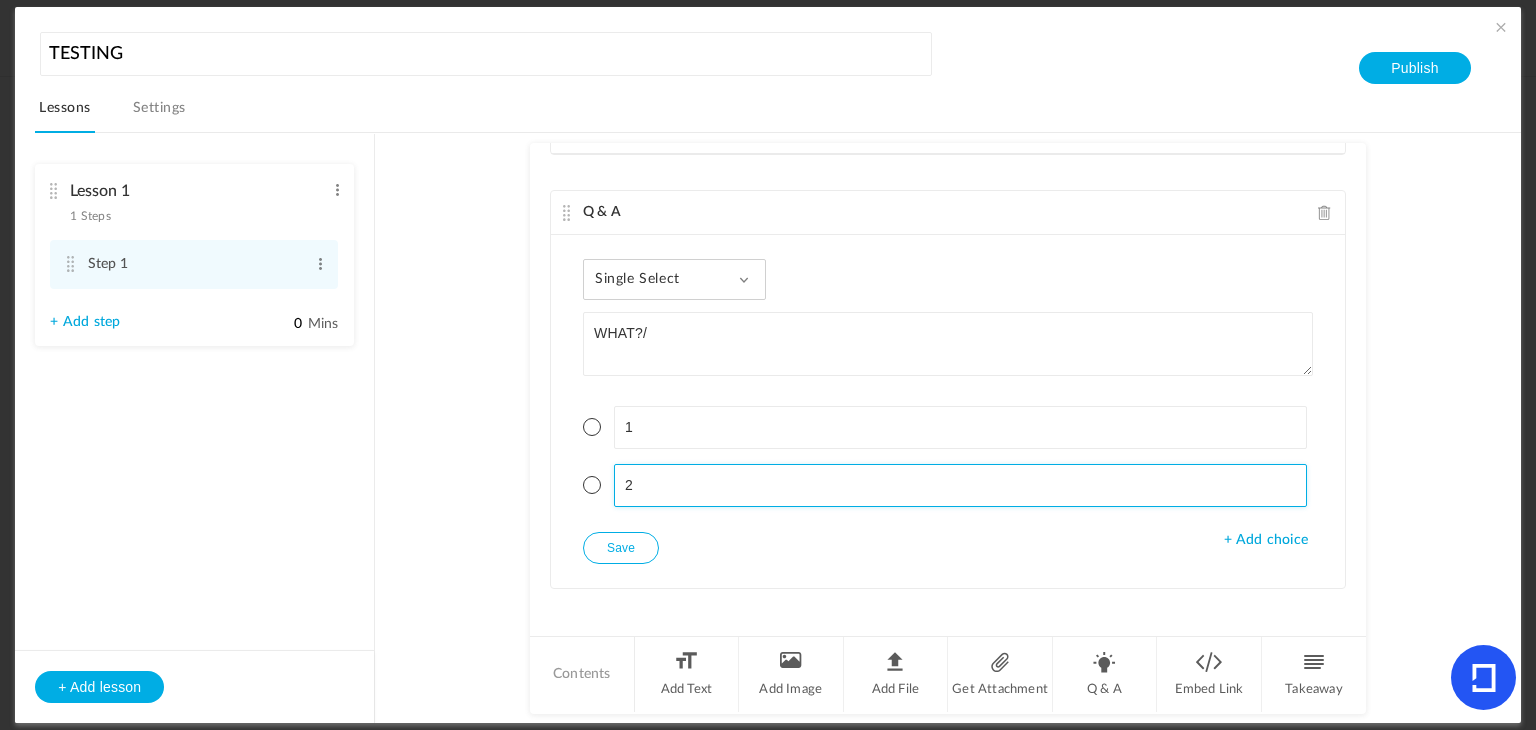 type on "2" 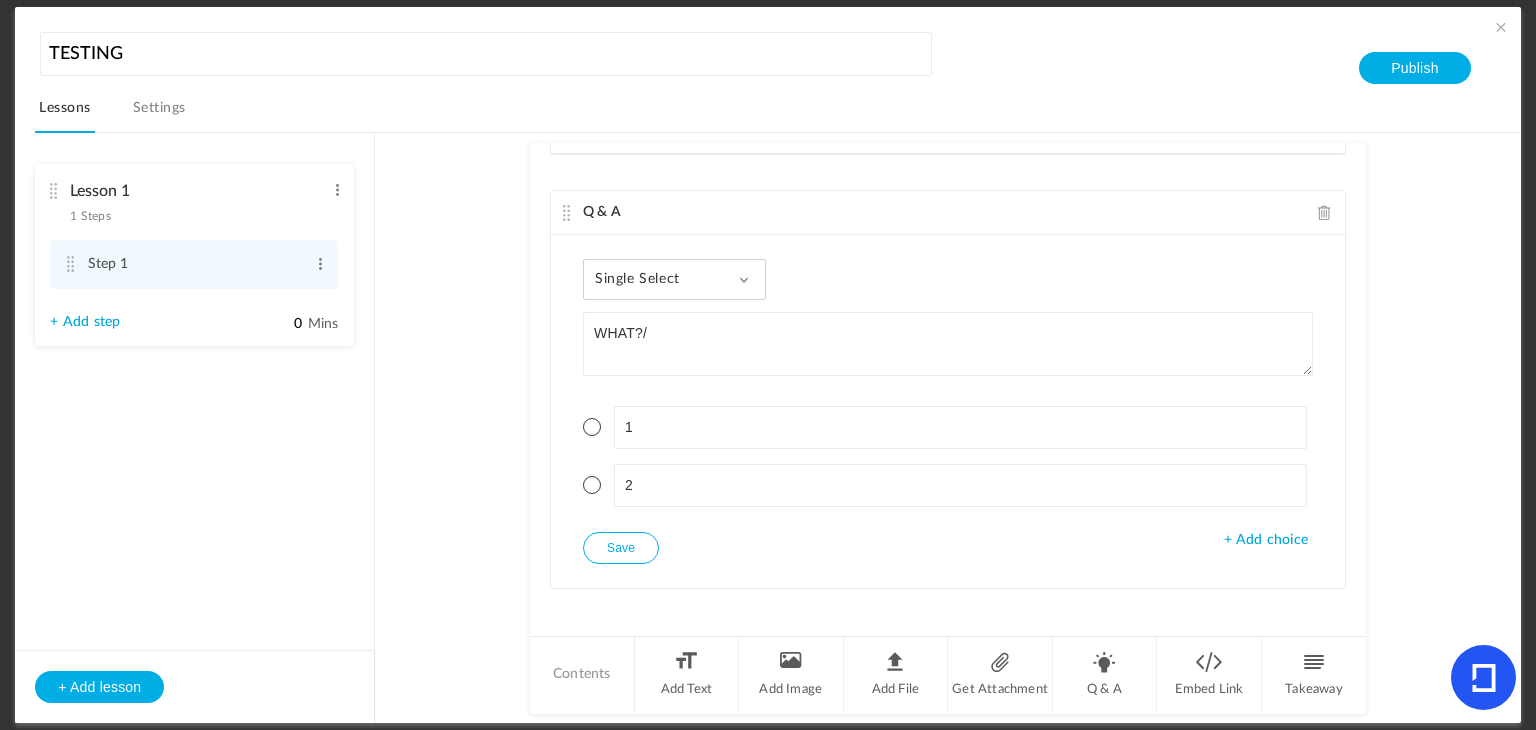 click on "+ Add choice" 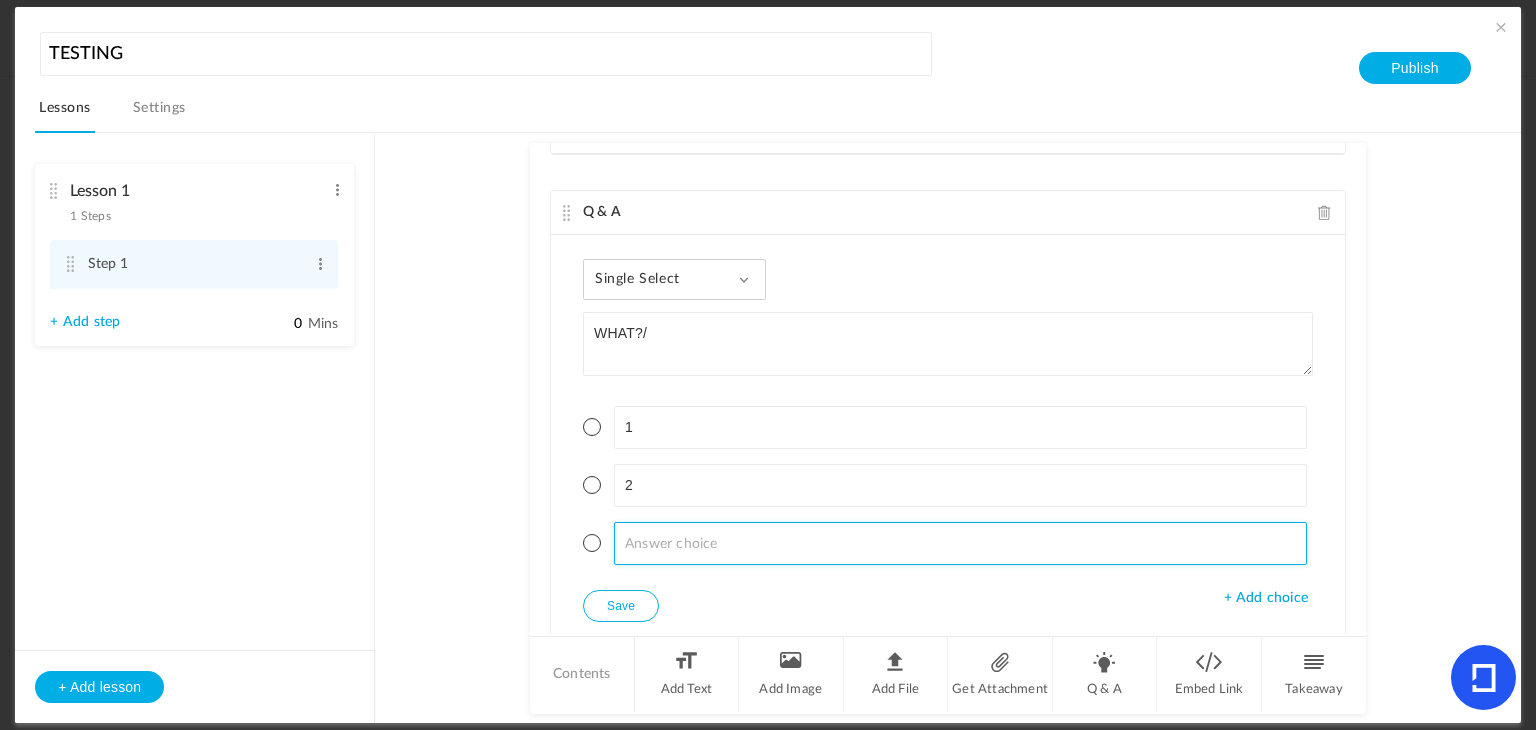 click 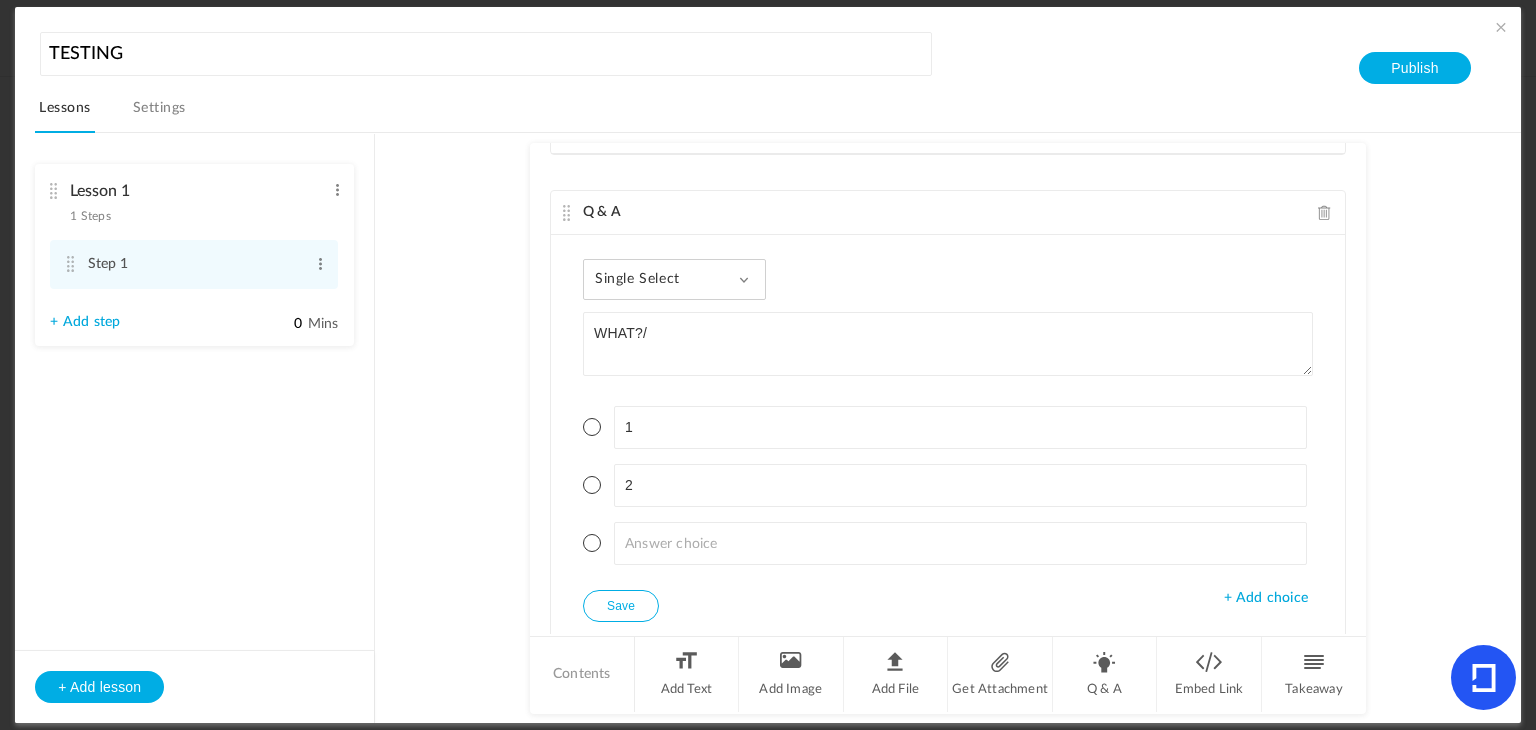 click on "+ Add choice" 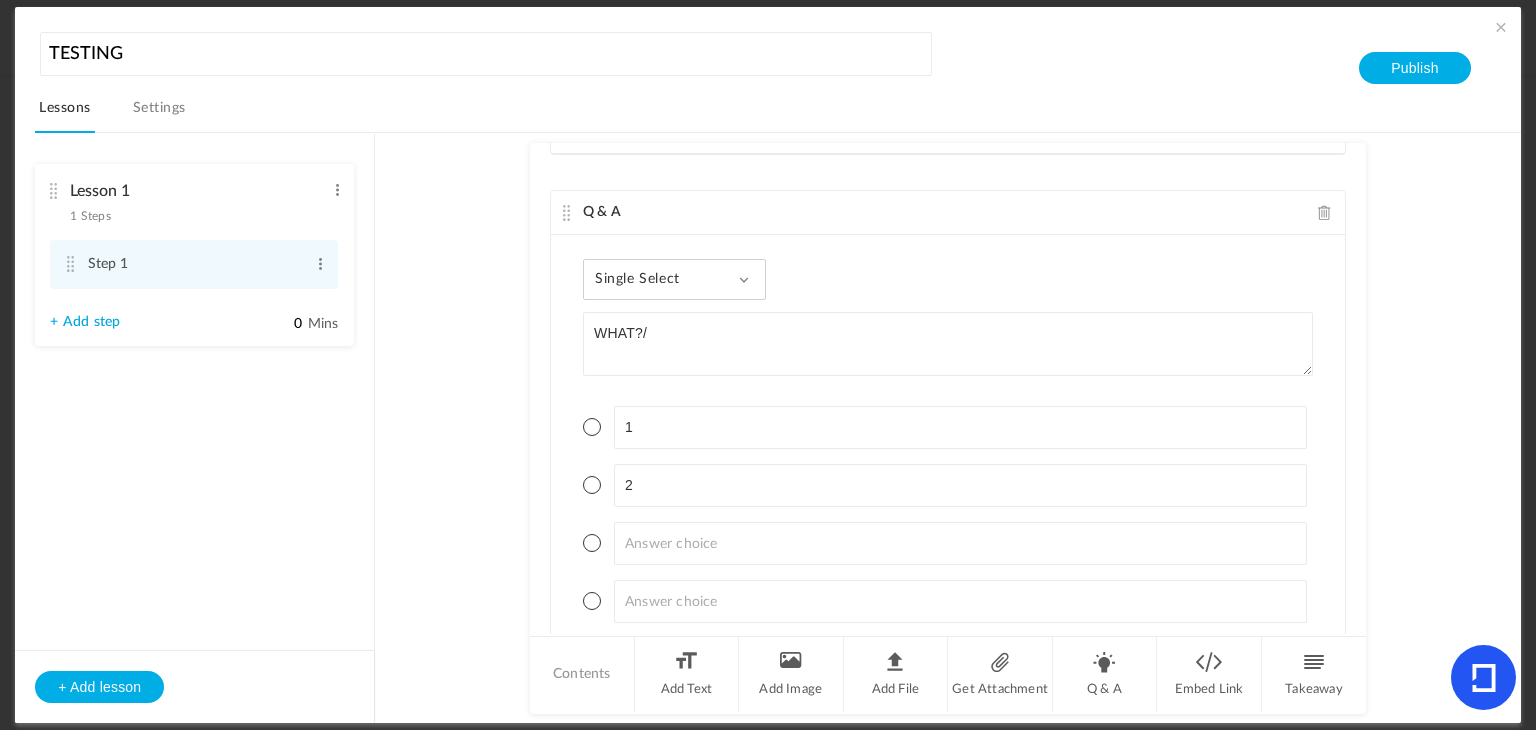 scroll, scrollTop: 1712, scrollLeft: 0, axis: vertical 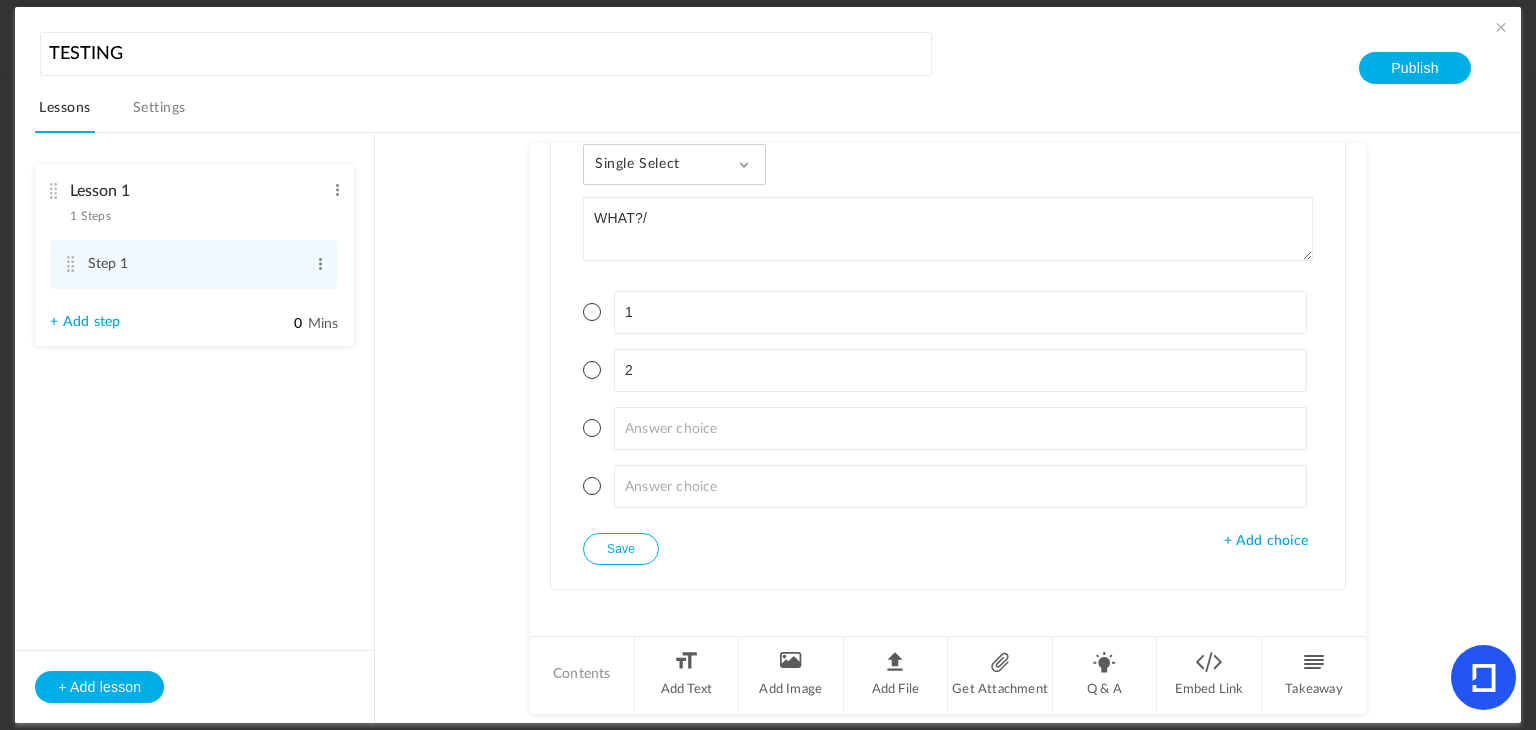 click on "+ Add choice" 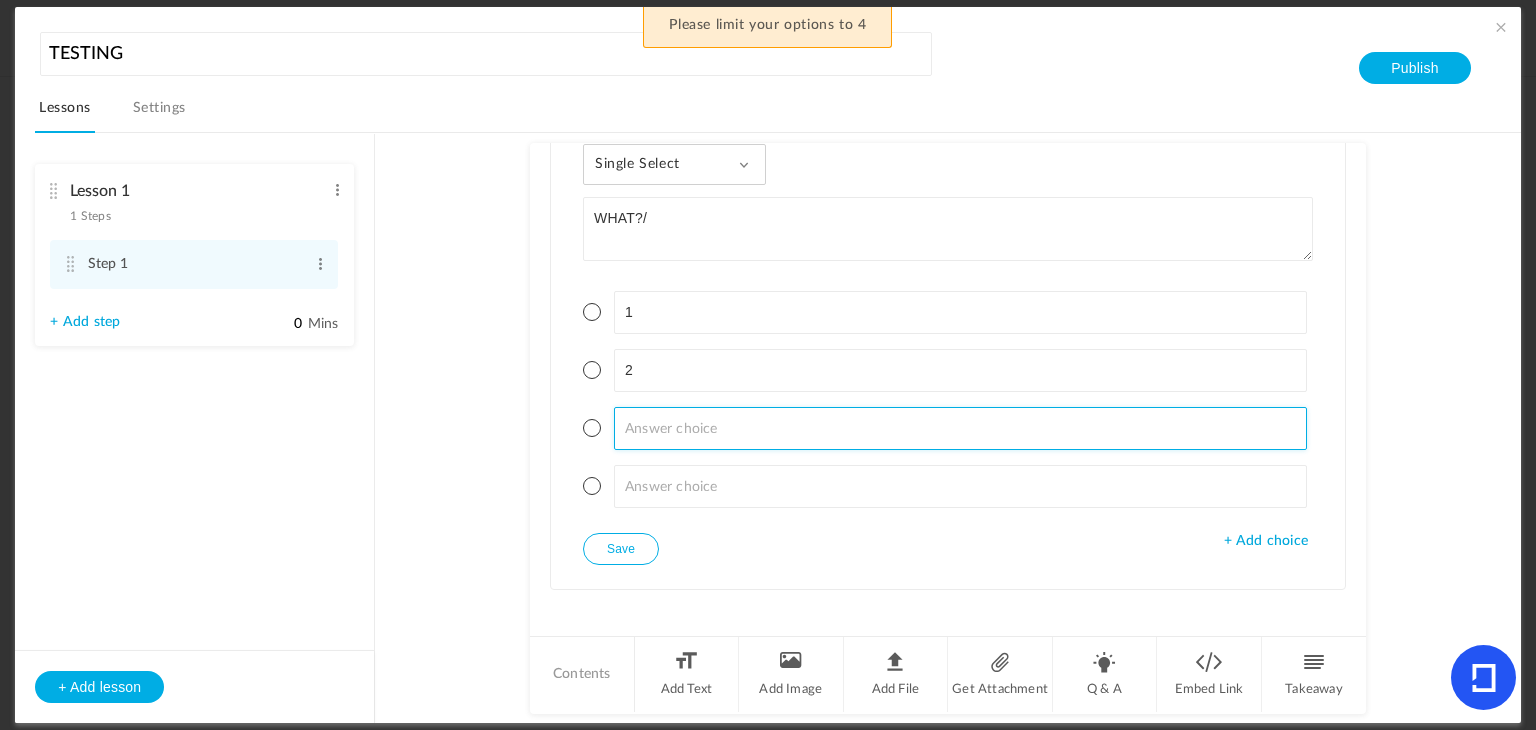 click 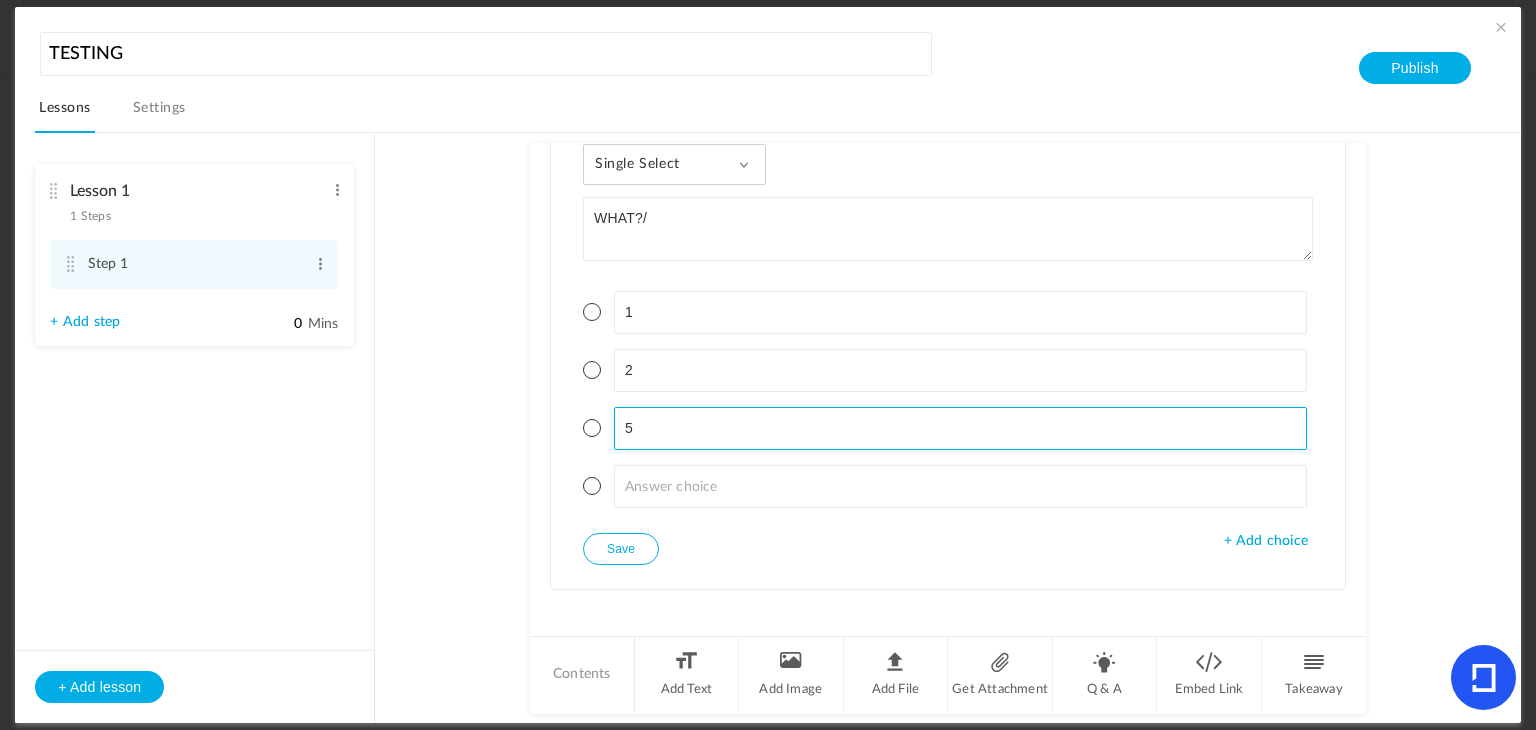 type on "5" 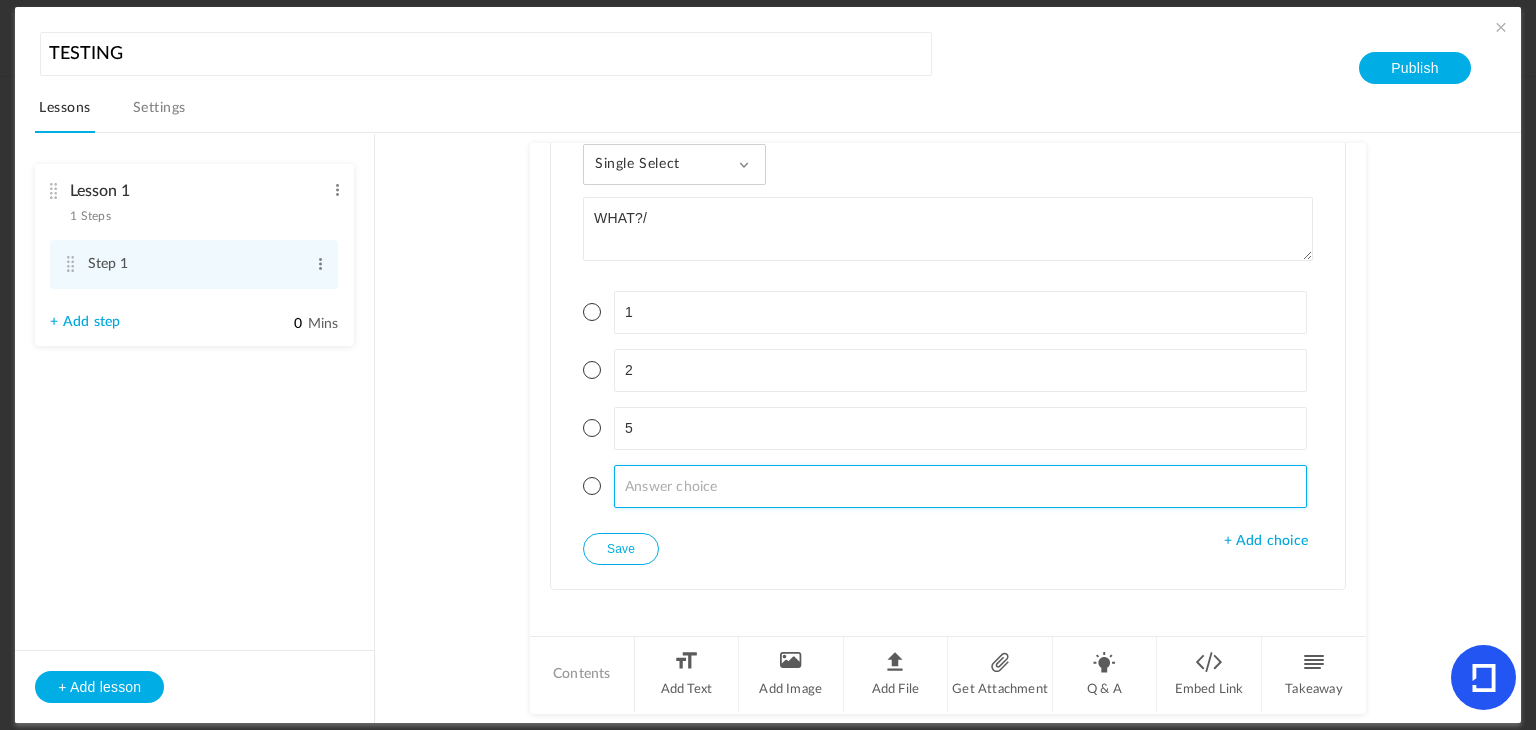 click 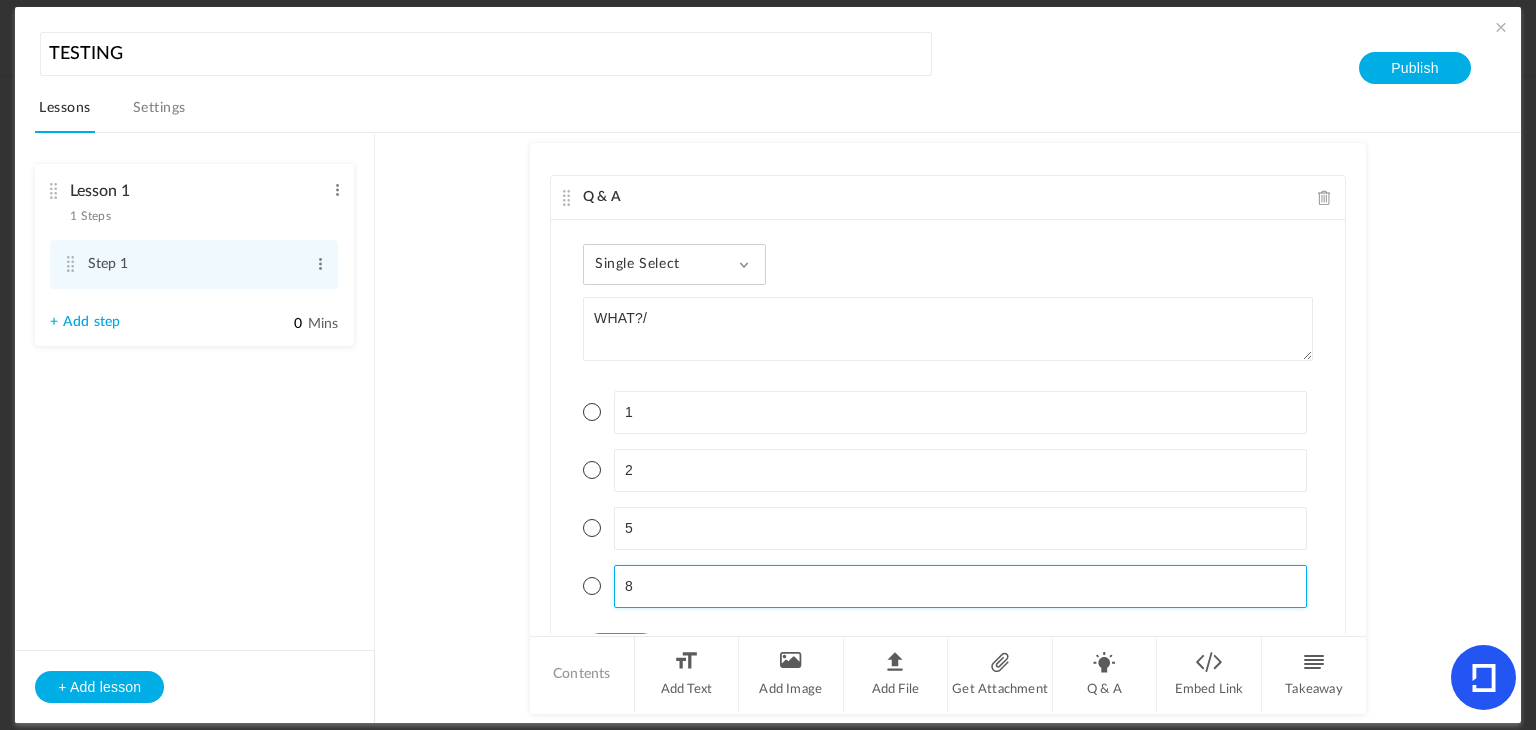 scroll, scrollTop: 1712, scrollLeft: 0, axis: vertical 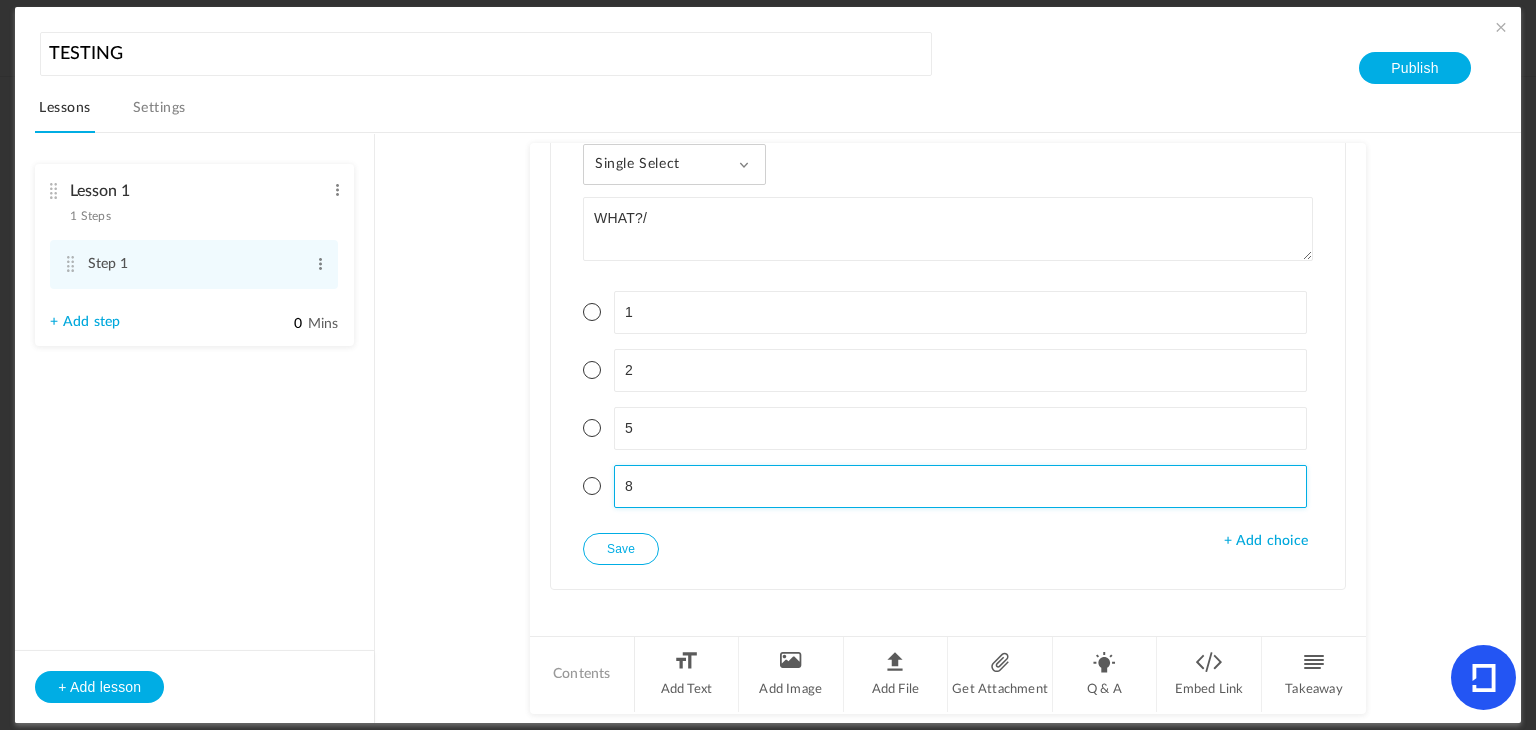 type on "8" 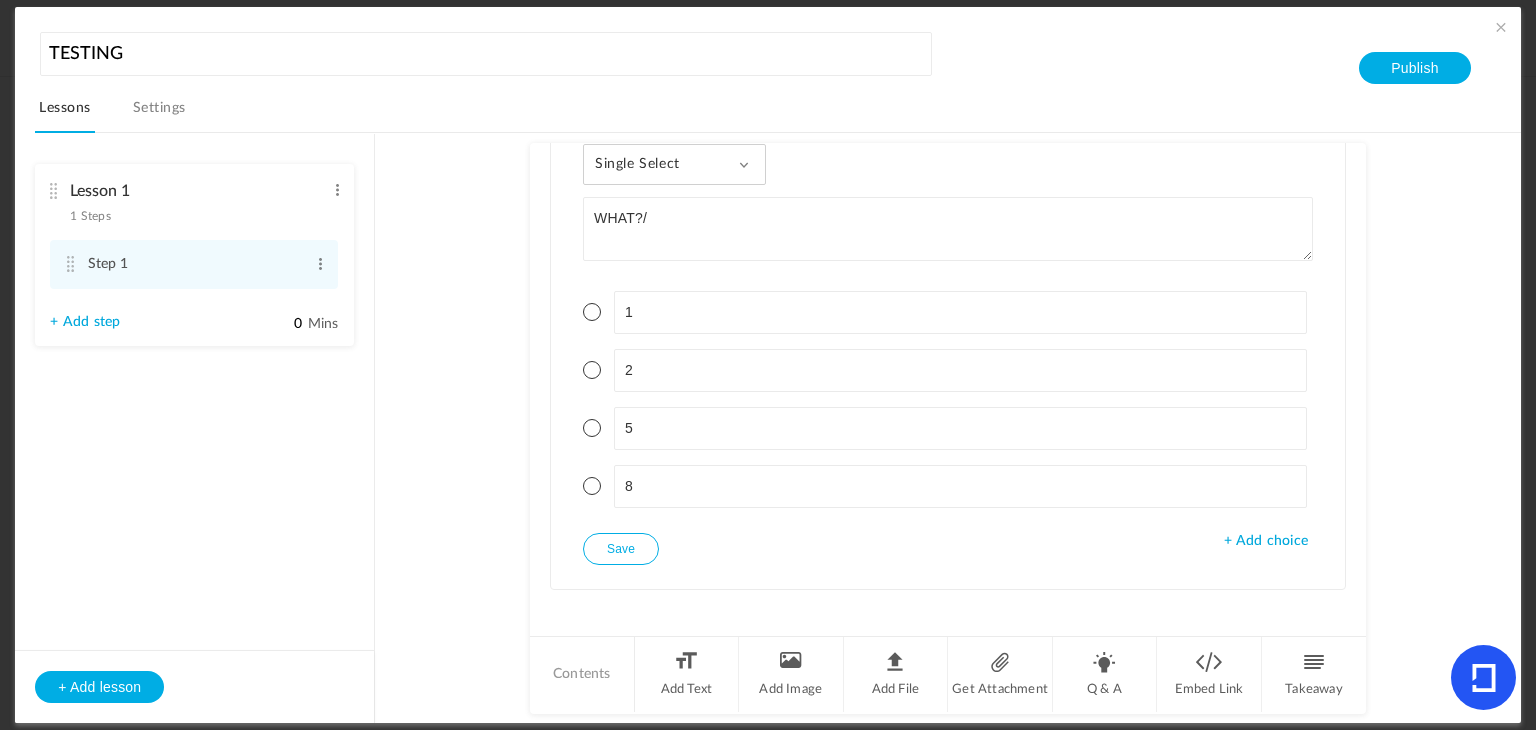 click on "Save" 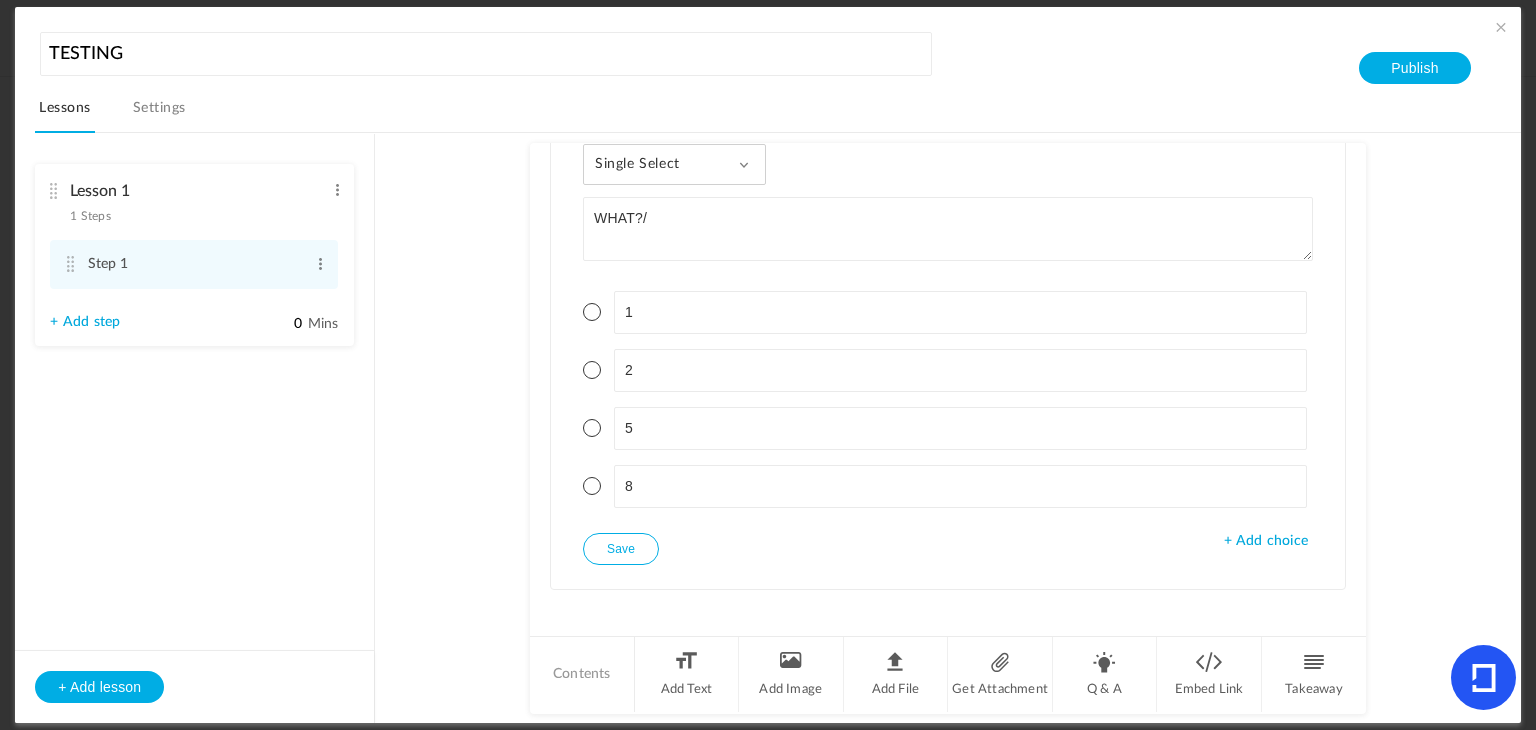 click 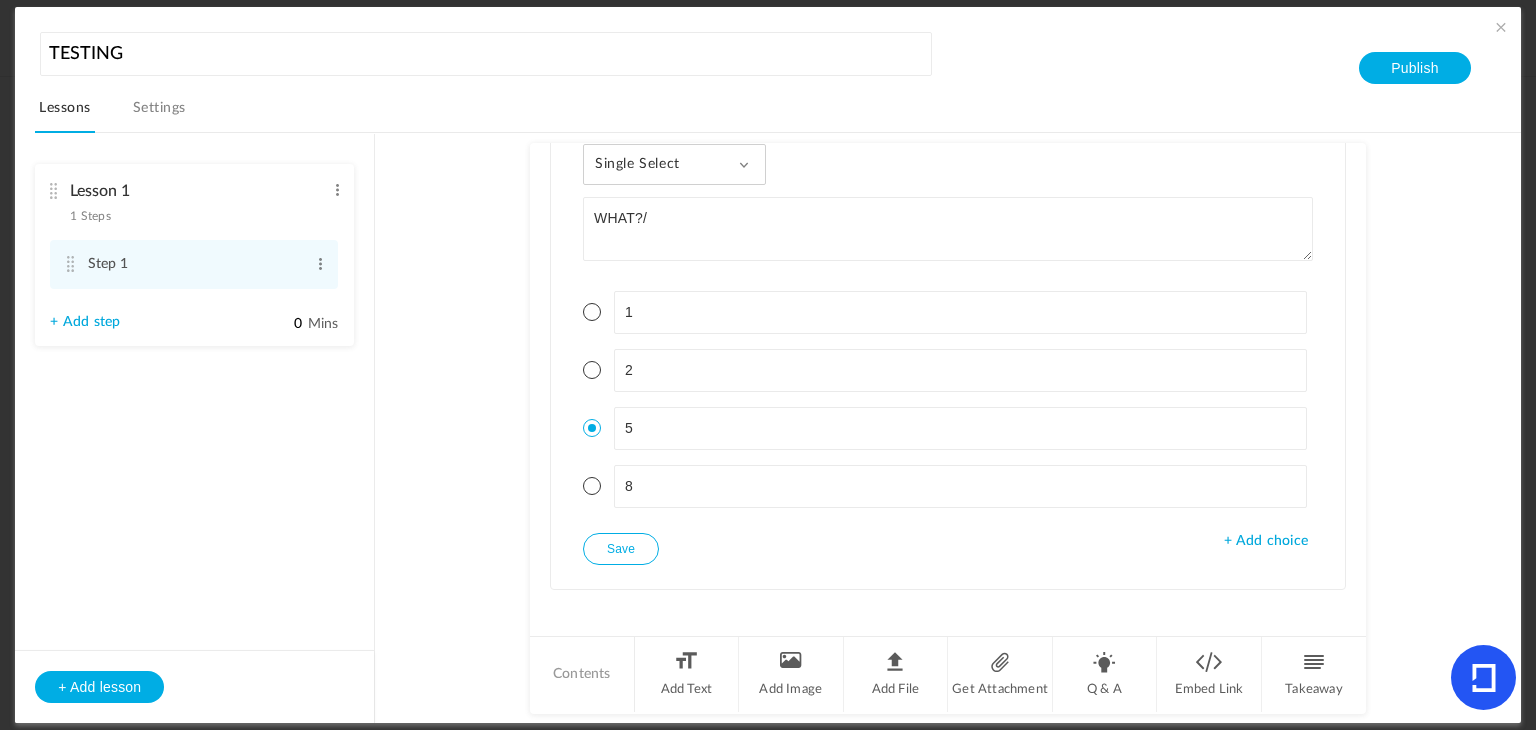 click on "Save" 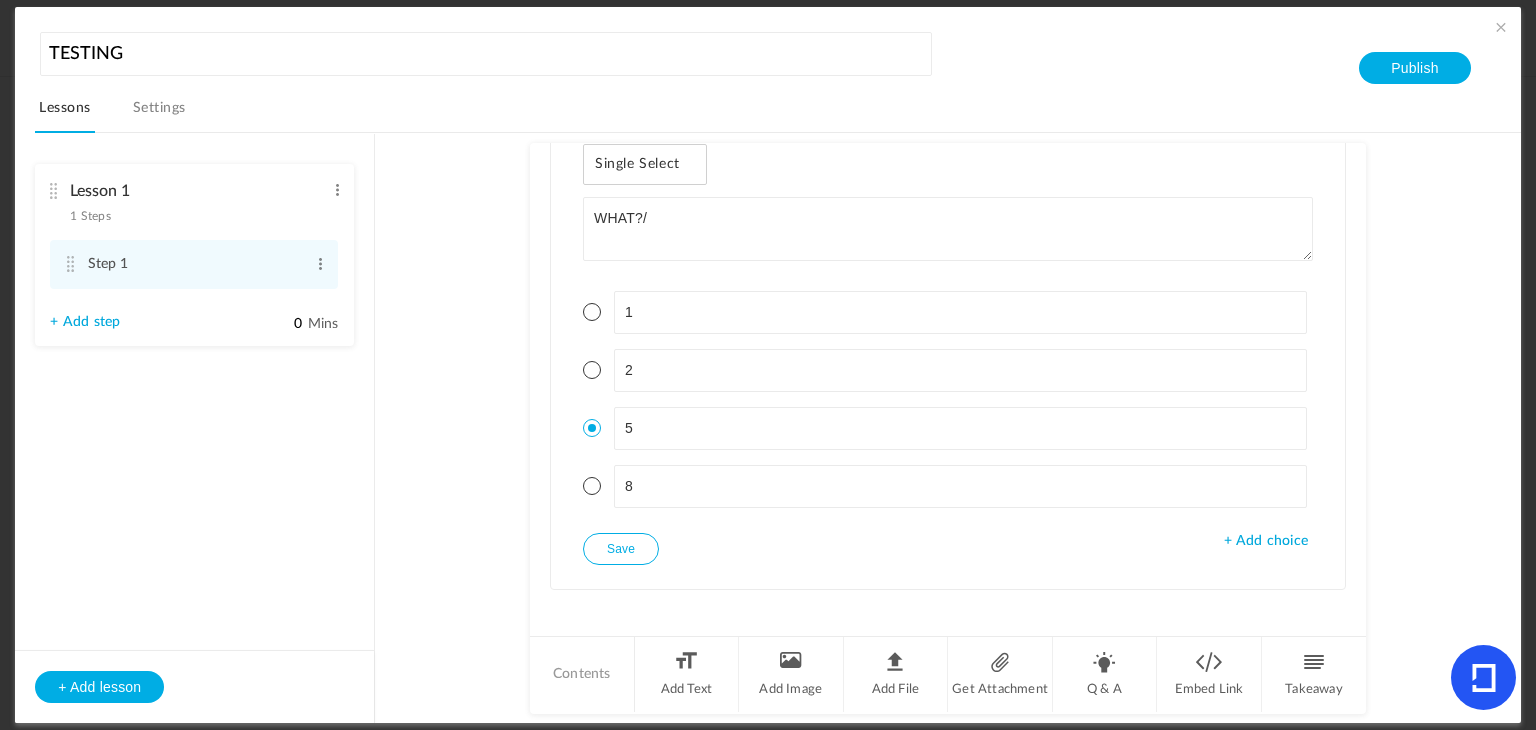 click on "Save" 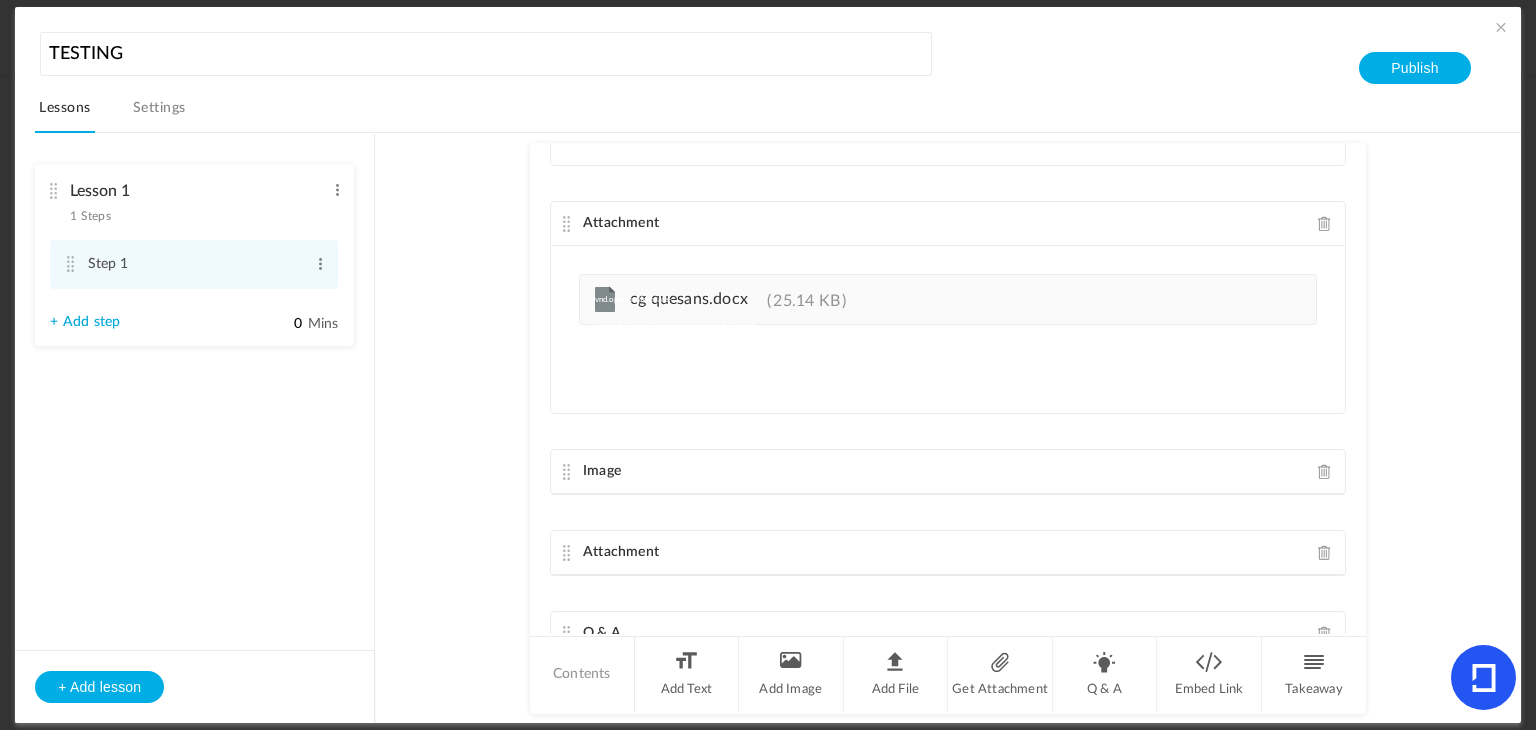 scroll, scrollTop: 1175, scrollLeft: 0, axis: vertical 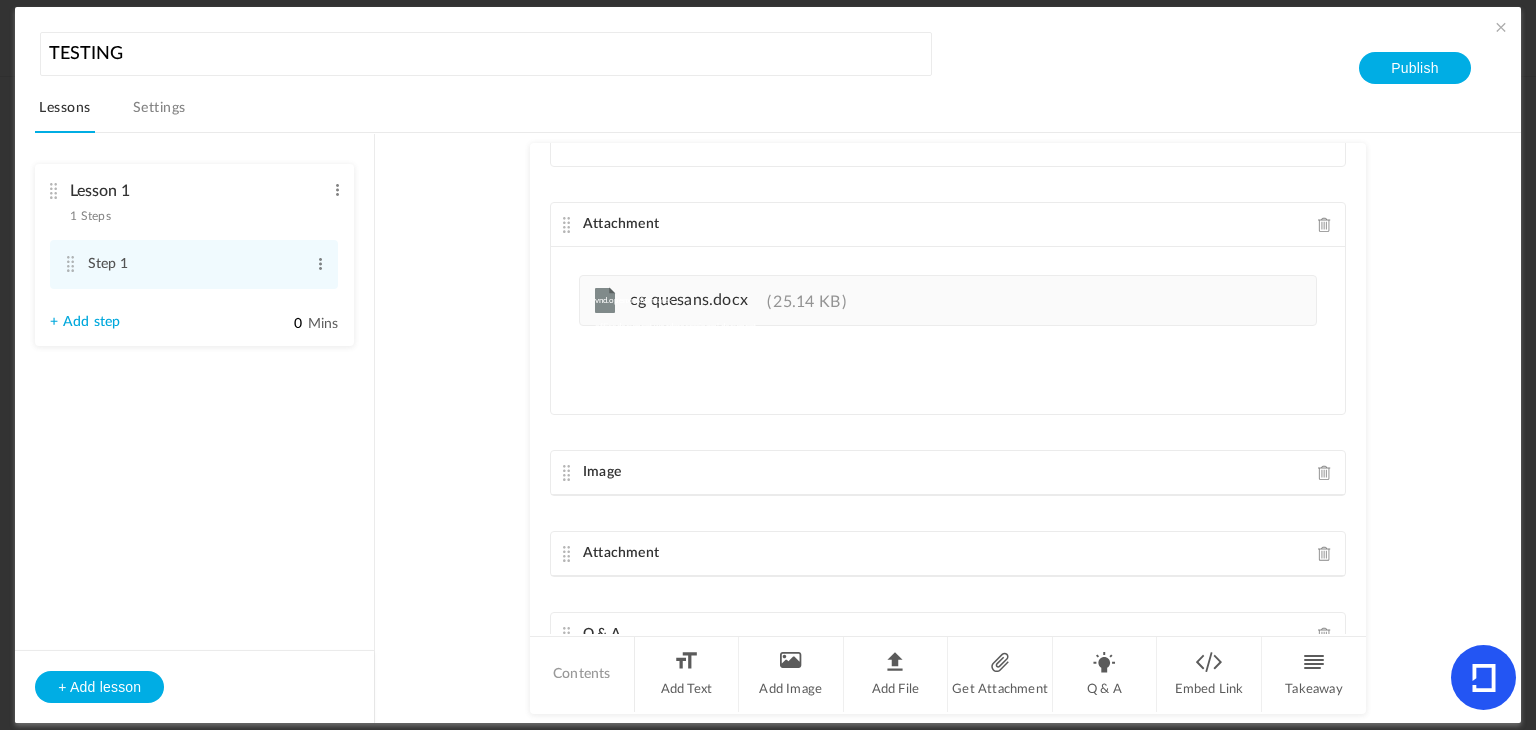 click on "Attachment" 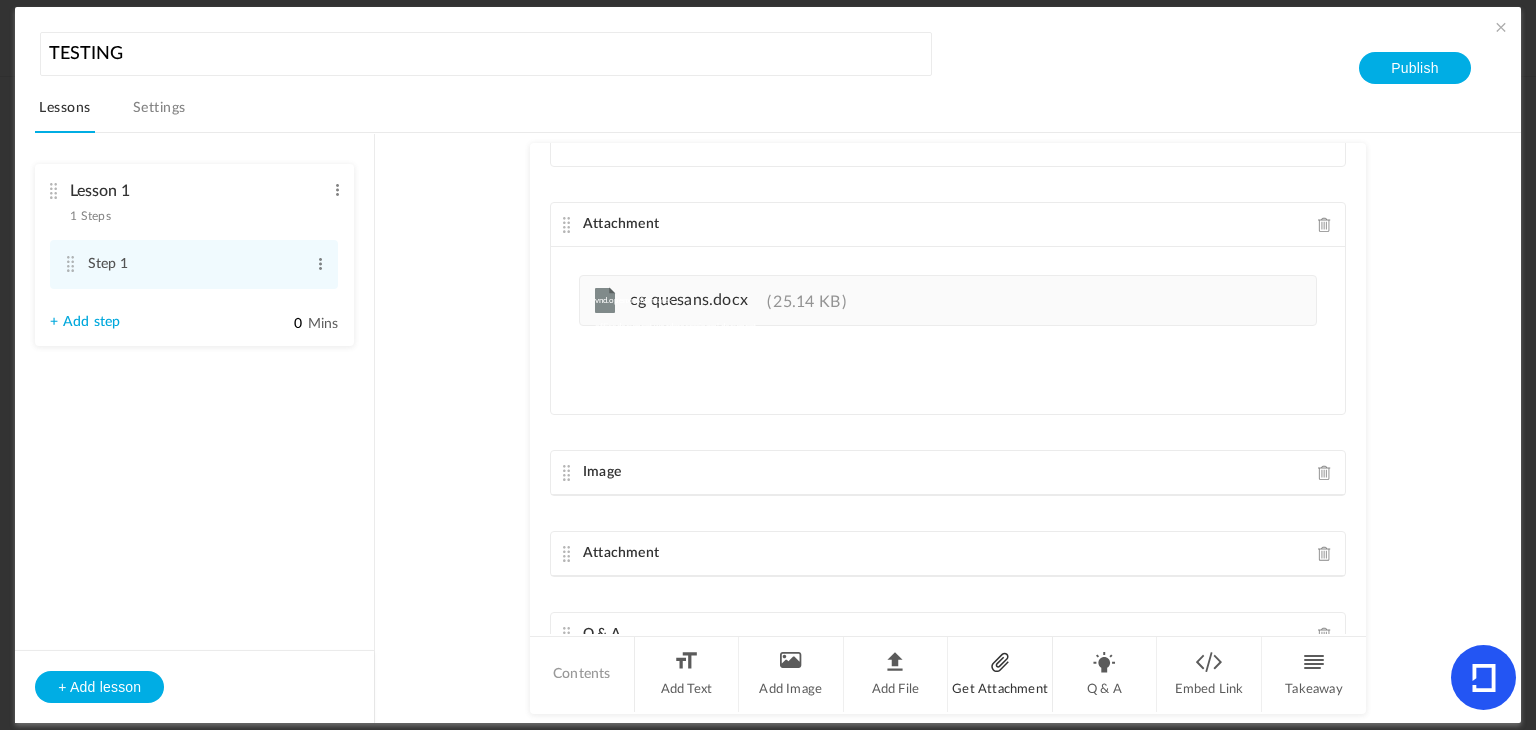 click on "Get Attachment" 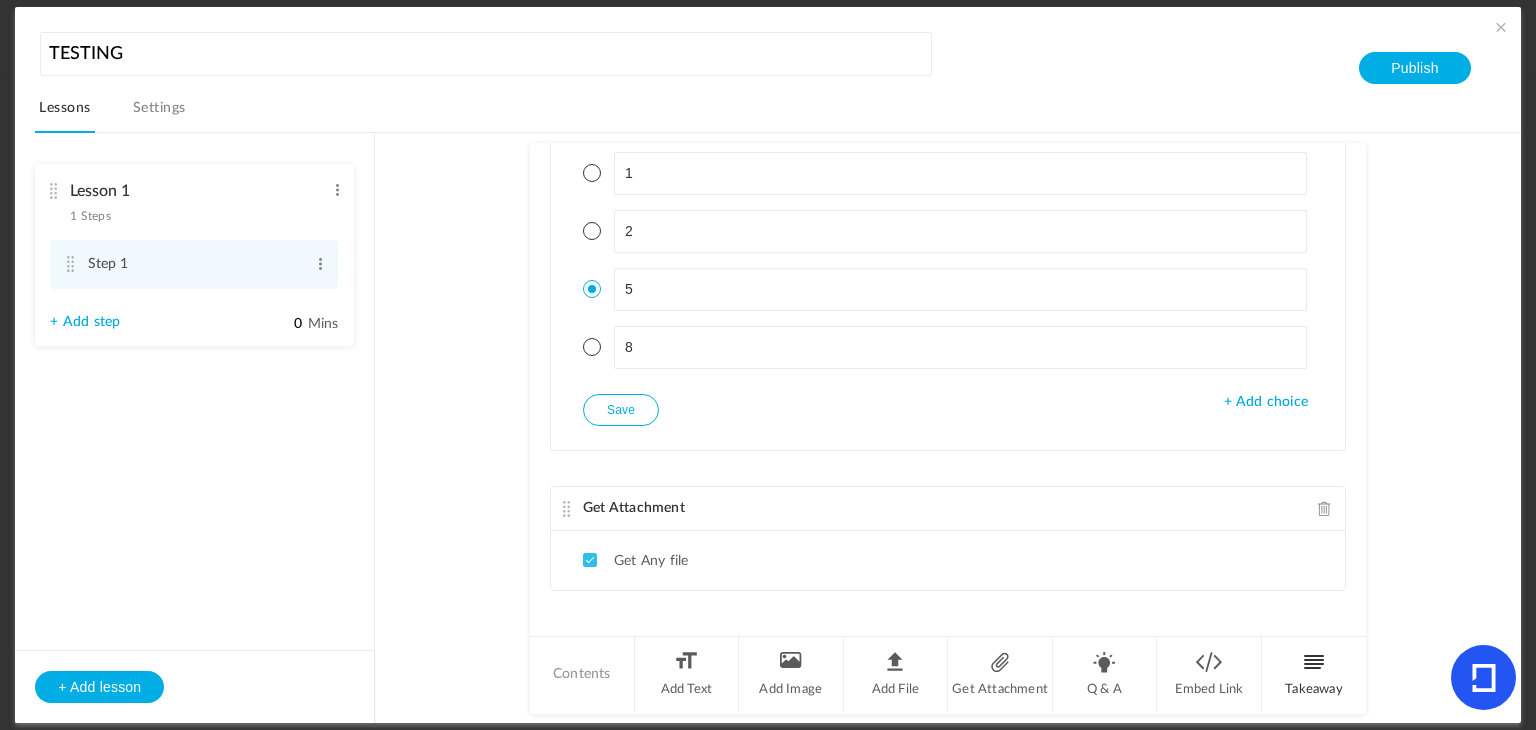 click on "Takeaway" 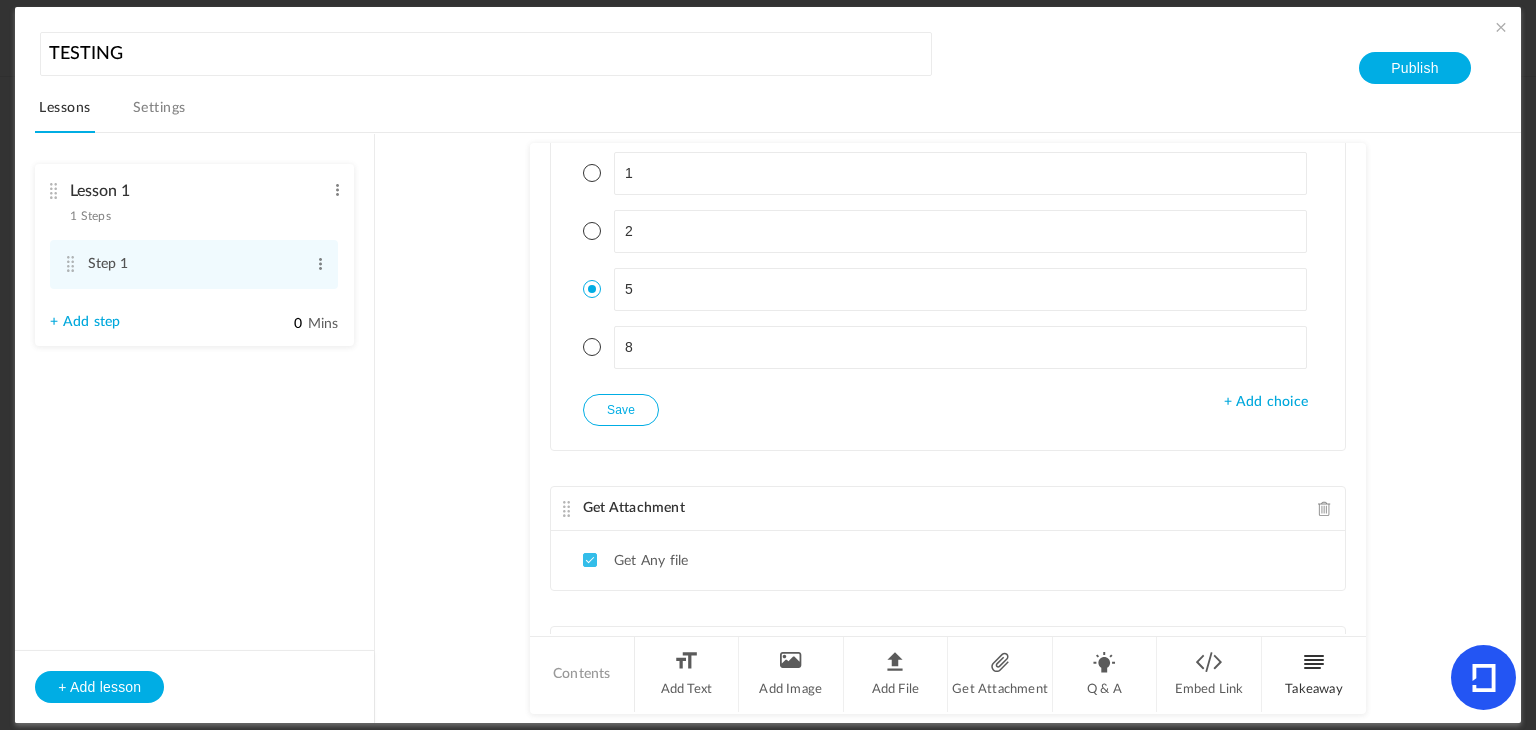 scroll, scrollTop: 1988, scrollLeft: 0, axis: vertical 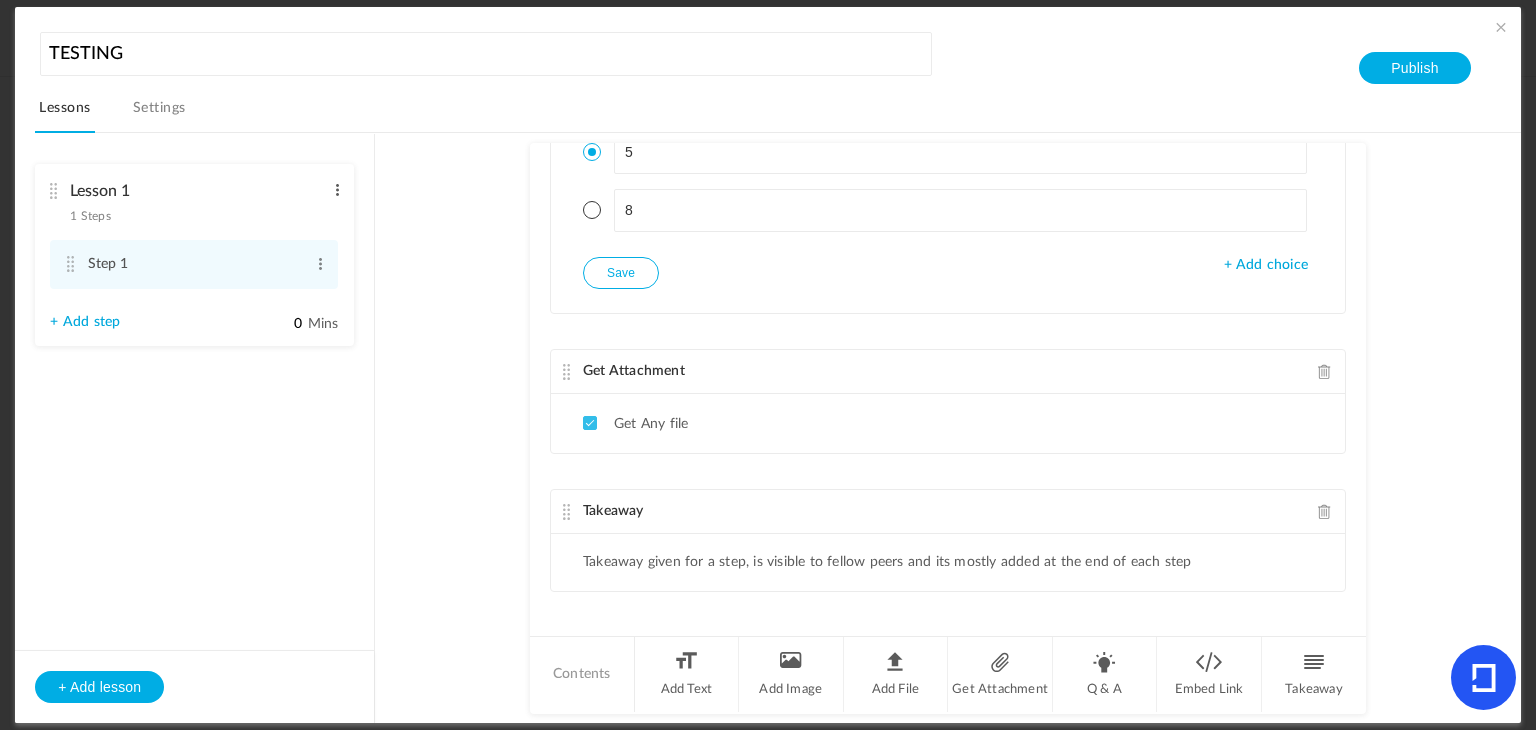 click at bounding box center (337, 190) 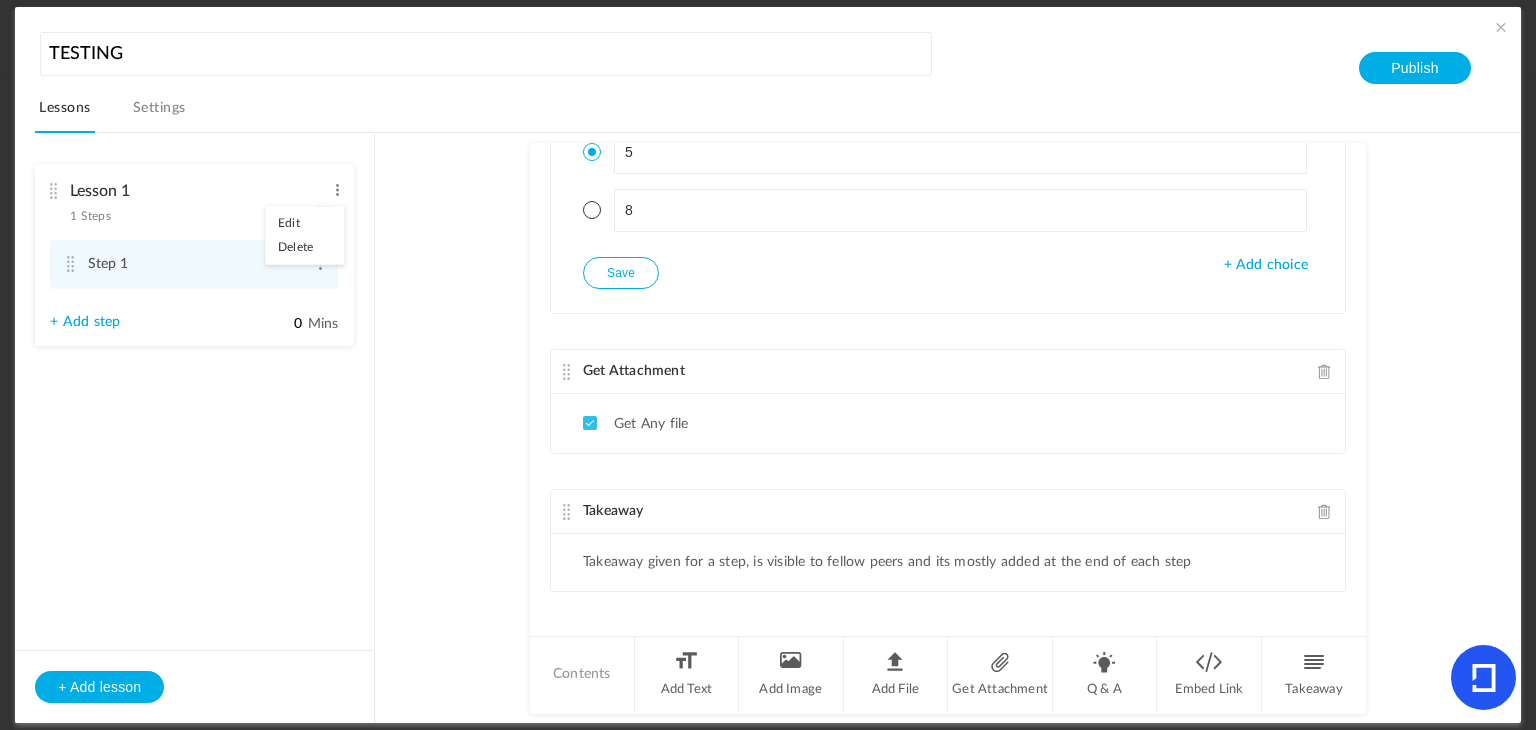 click on "+ Add step" at bounding box center (85, 322) 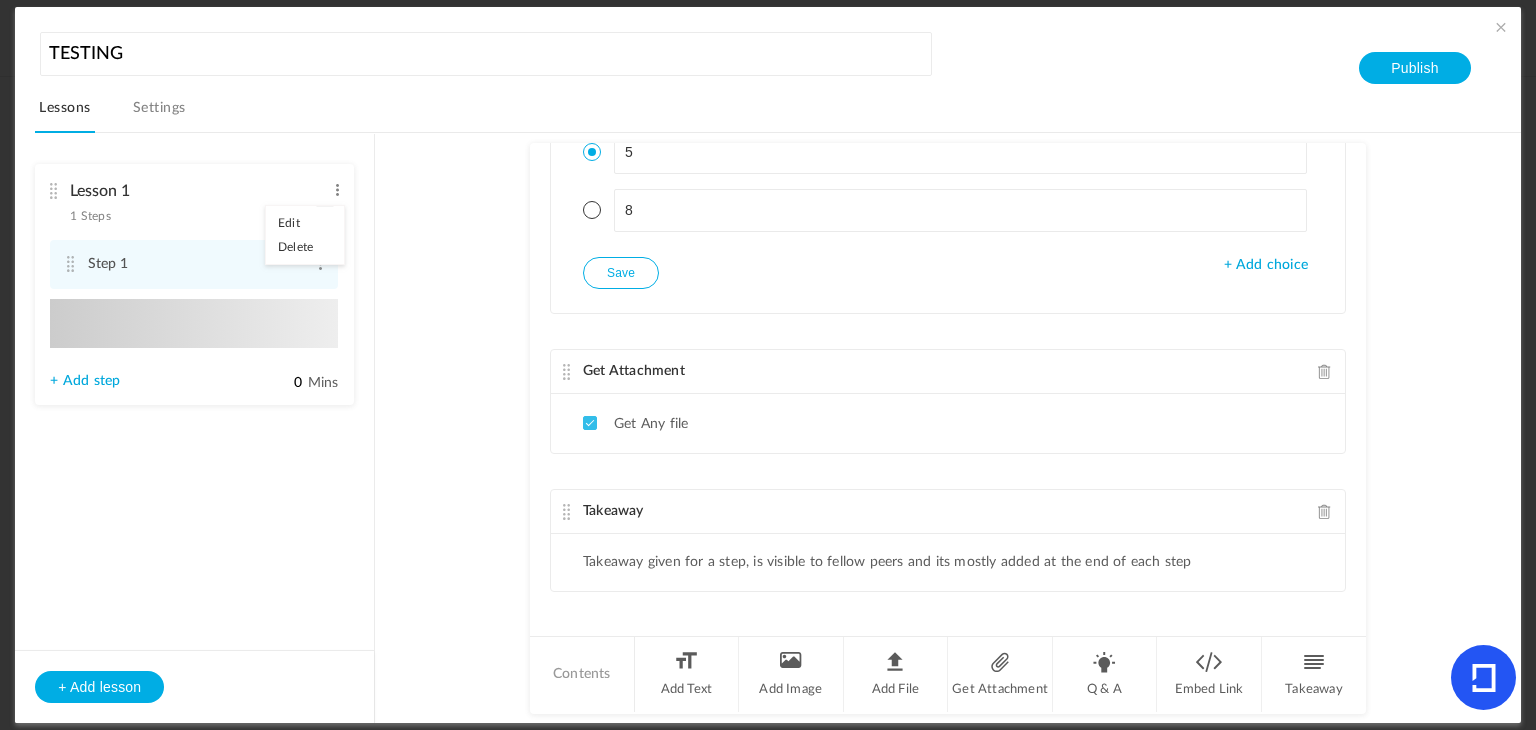 type on "Step 2" 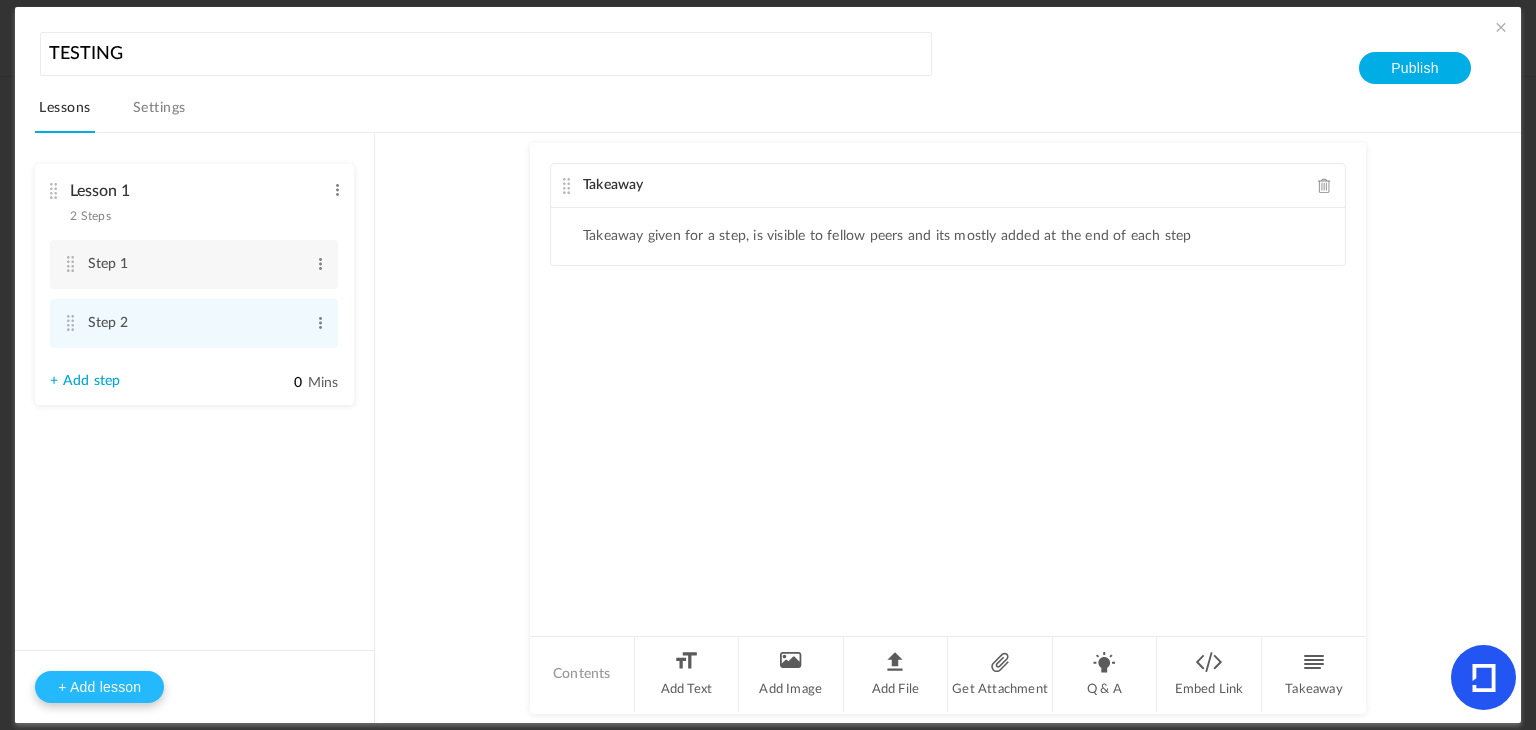 click on "+ Add lesson" at bounding box center [99, 687] 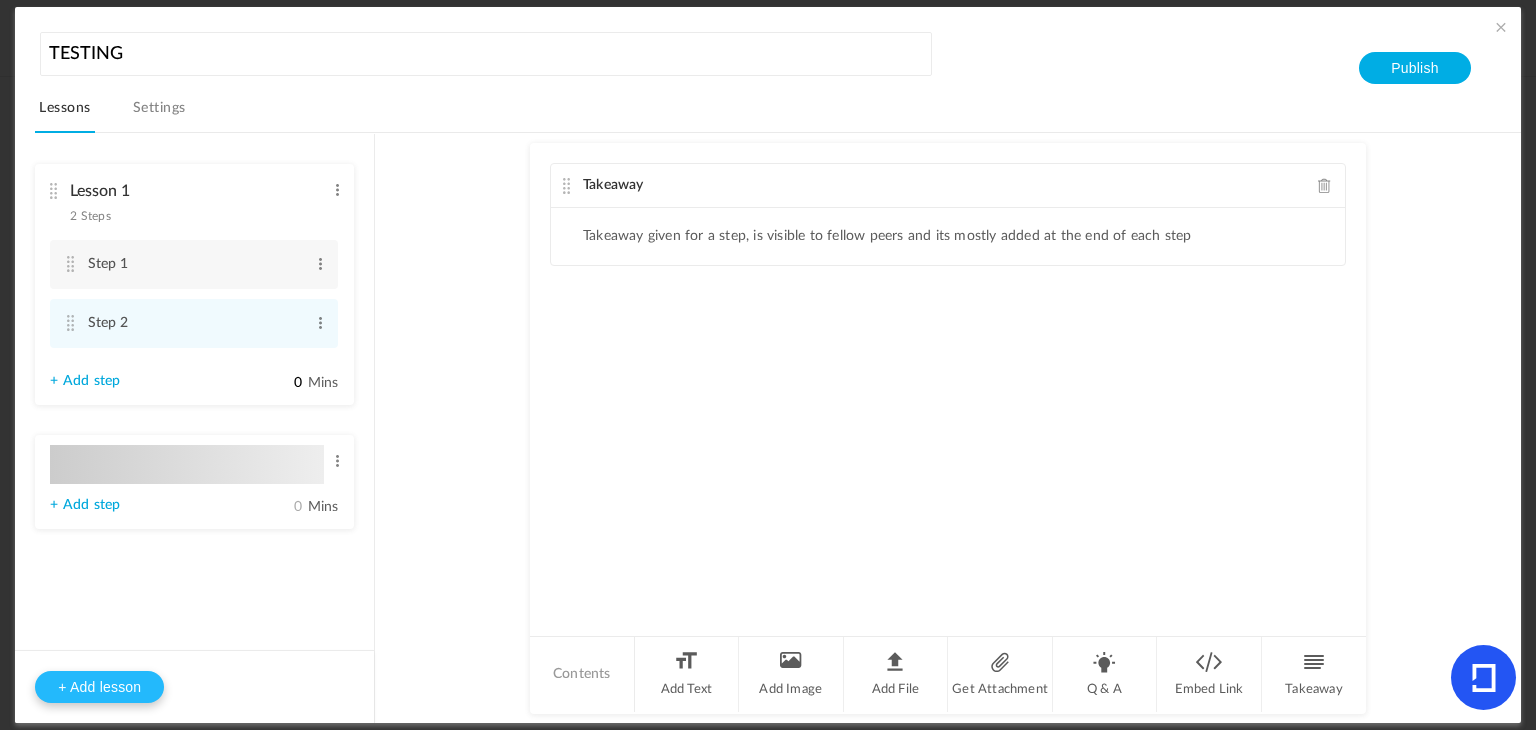 type on "Lesson 2" 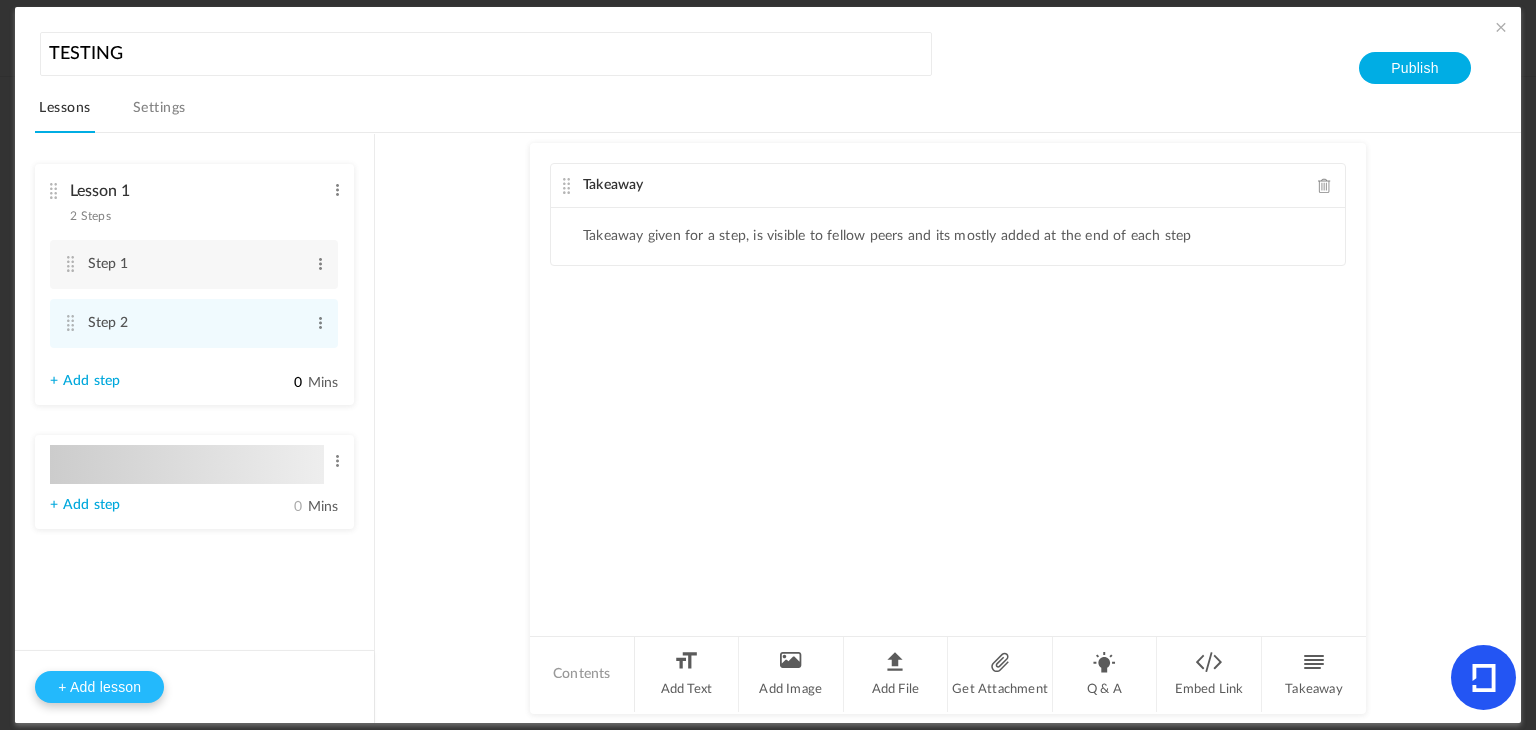 type on "0" 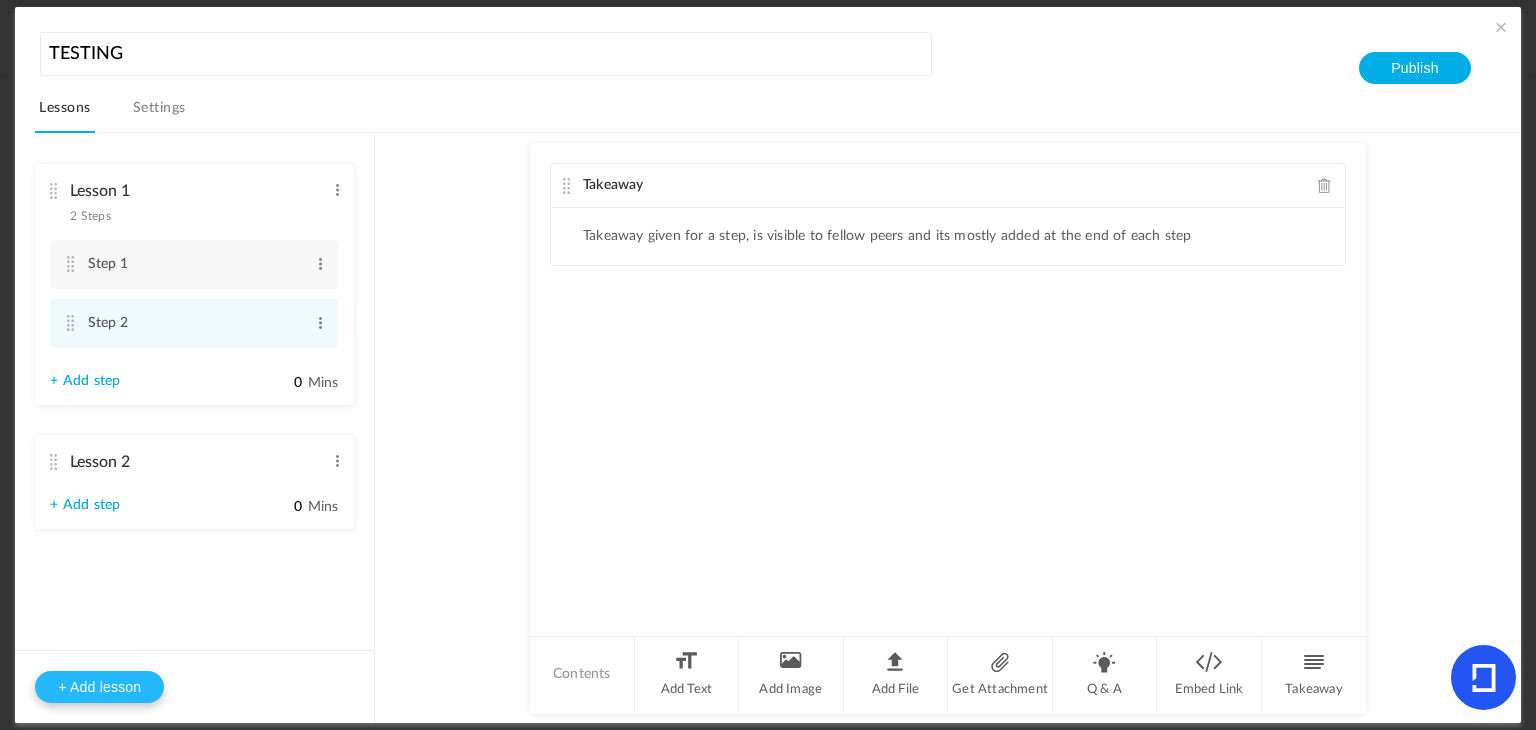 type on "Step 1" 